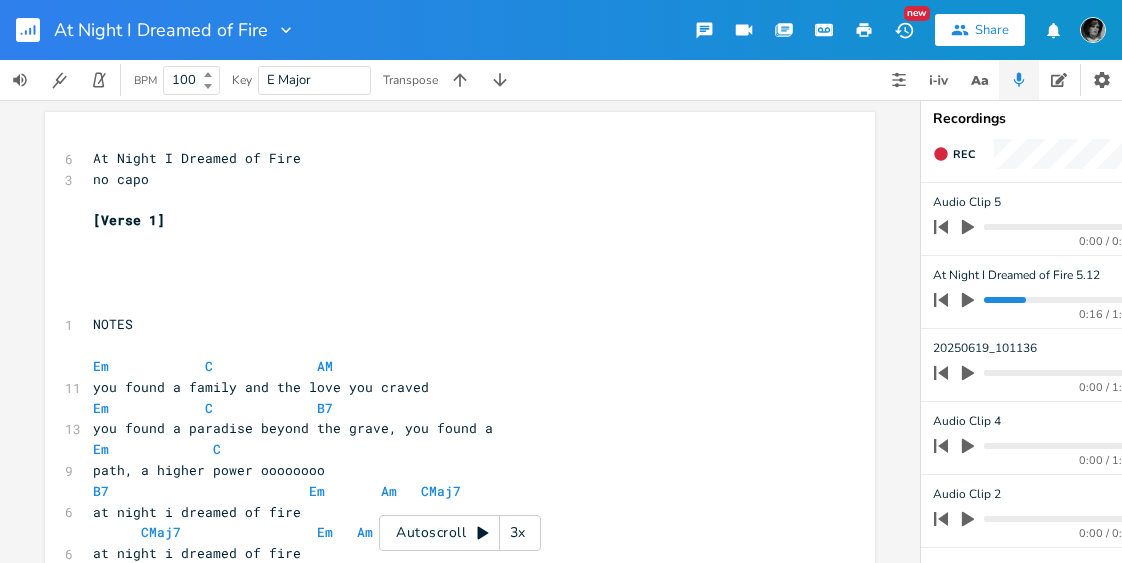 scroll, scrollTop: 0, scrollLeft: 0, axis: both 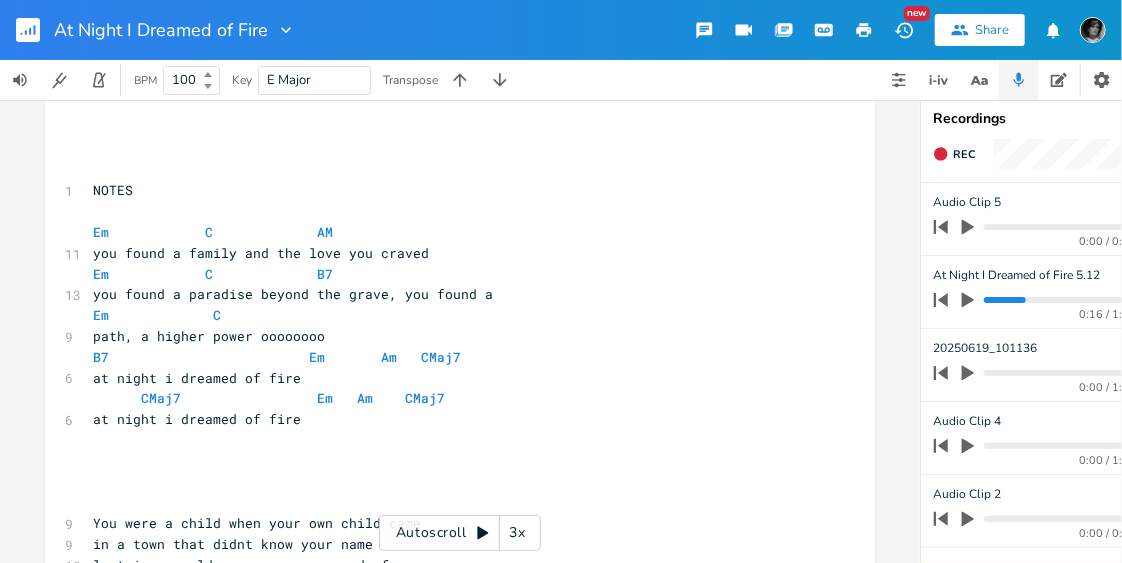 click 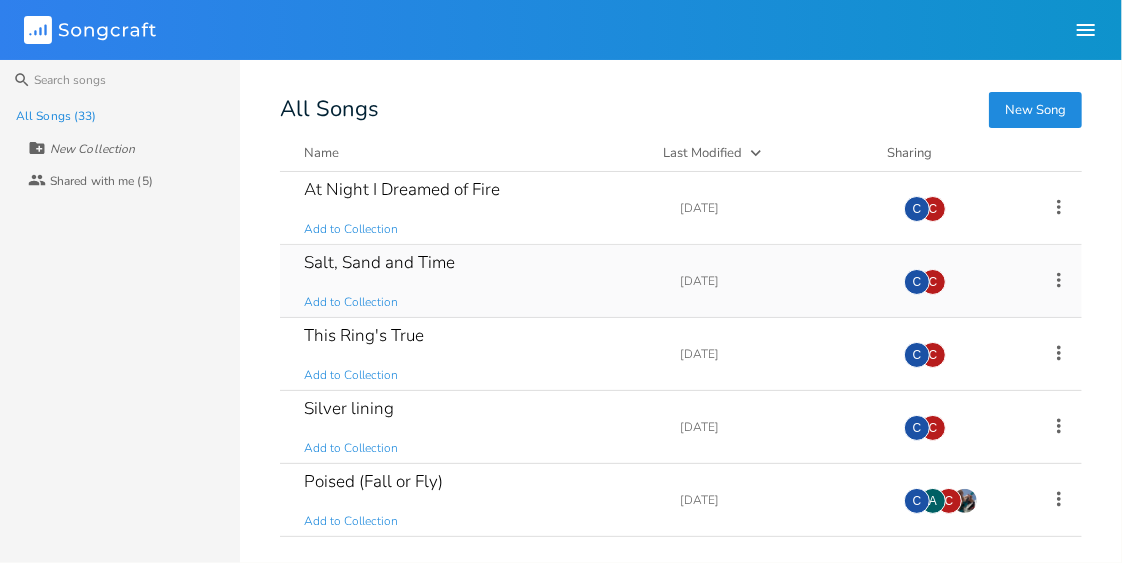 click on "Salt, Sand and Time" at bounding box center [379, 262] 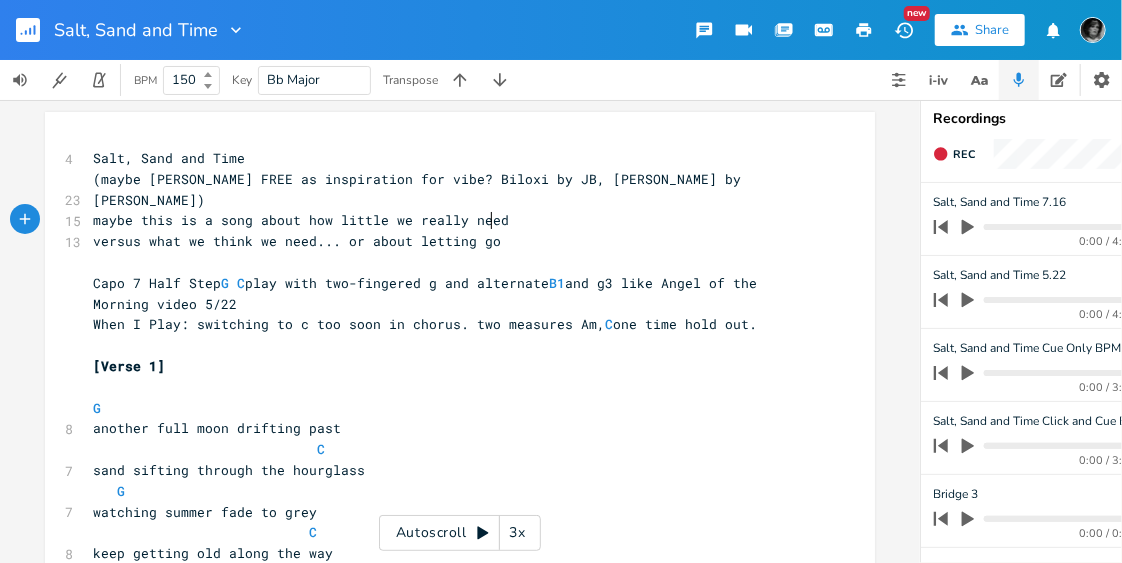click on "versus what we think we need... or about letting go" at bounding box center [450, 241] 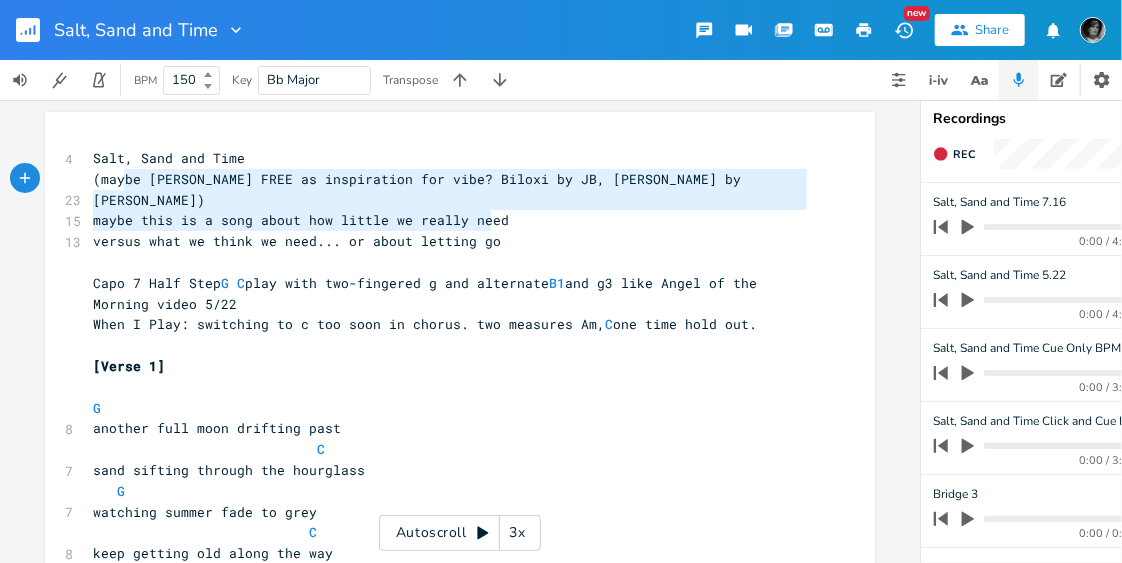 type on "(maybe [PERSON_NAME] FREE as inspiration for vibe? Biloxi by [PERSON_NAME], [PERSON_NAME] by [PERSON_NAME])
maybe this is a song about how little we really need
versus what we think we need... or about letting go" 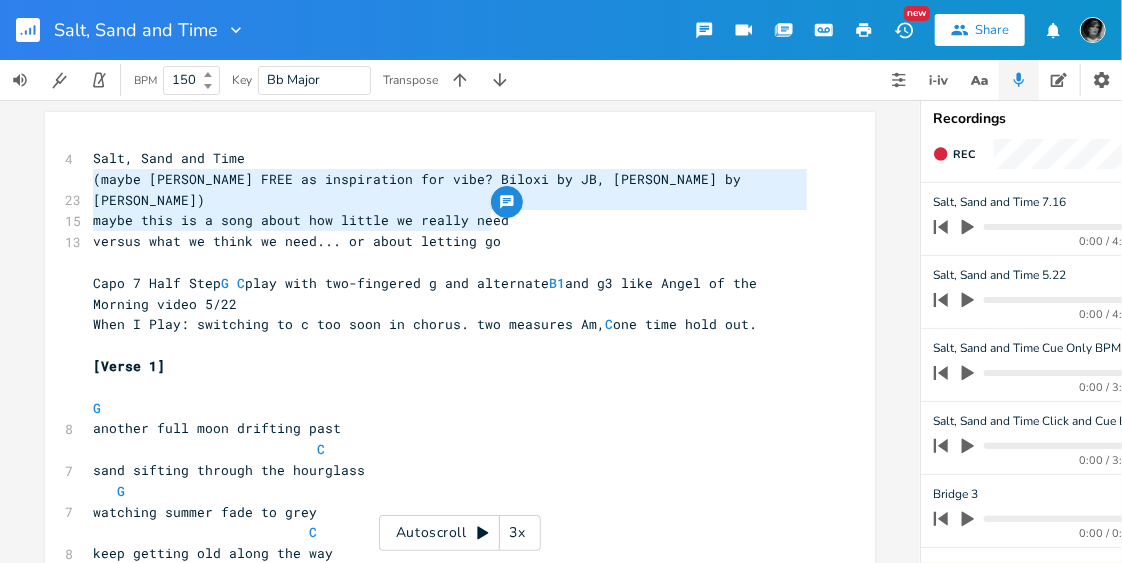 drag, startPoint x: 498, startPoint y: 219, endPoint x: 83, endPoint y: 180, distance: 416.8285 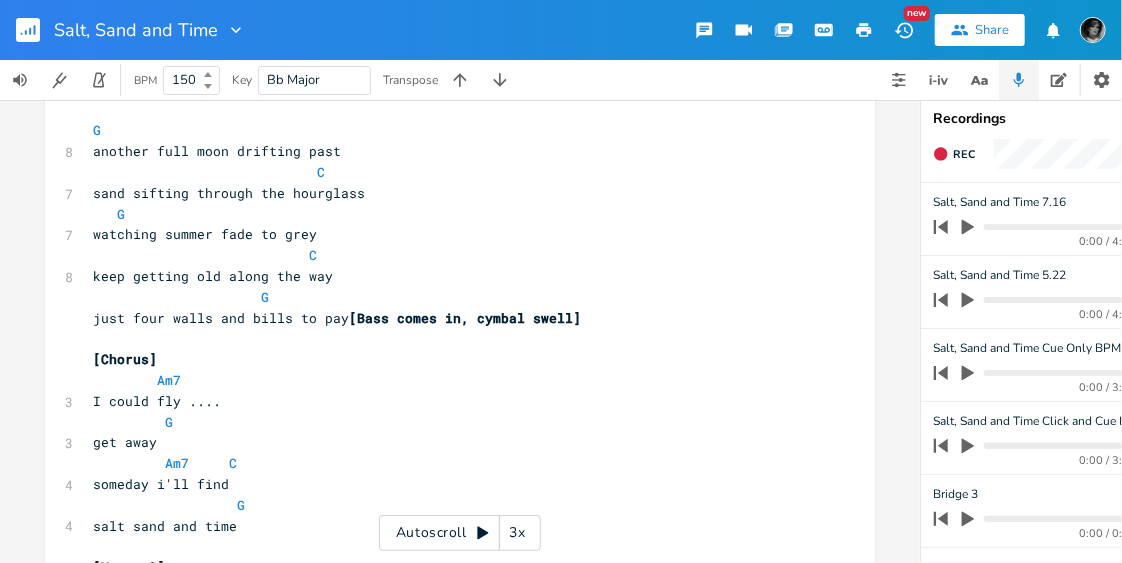 scroll, scrollTop: 217, scrollLeft: 0, axis: vertical 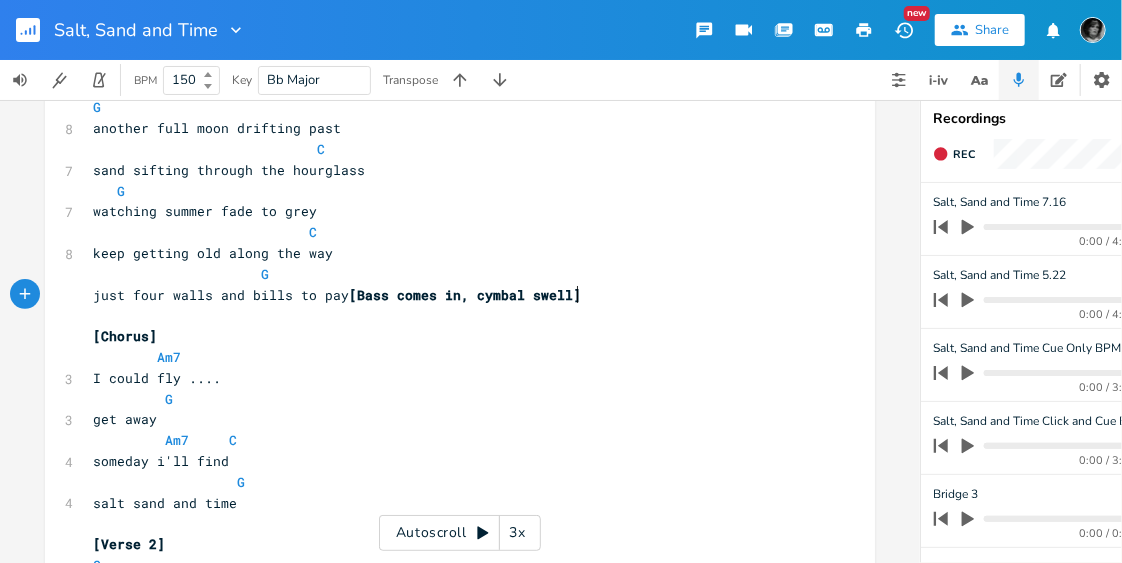 click on "just four walls and bills to pay  [Bass comes in, cymbal swell]" at bounding box center (450, 295) 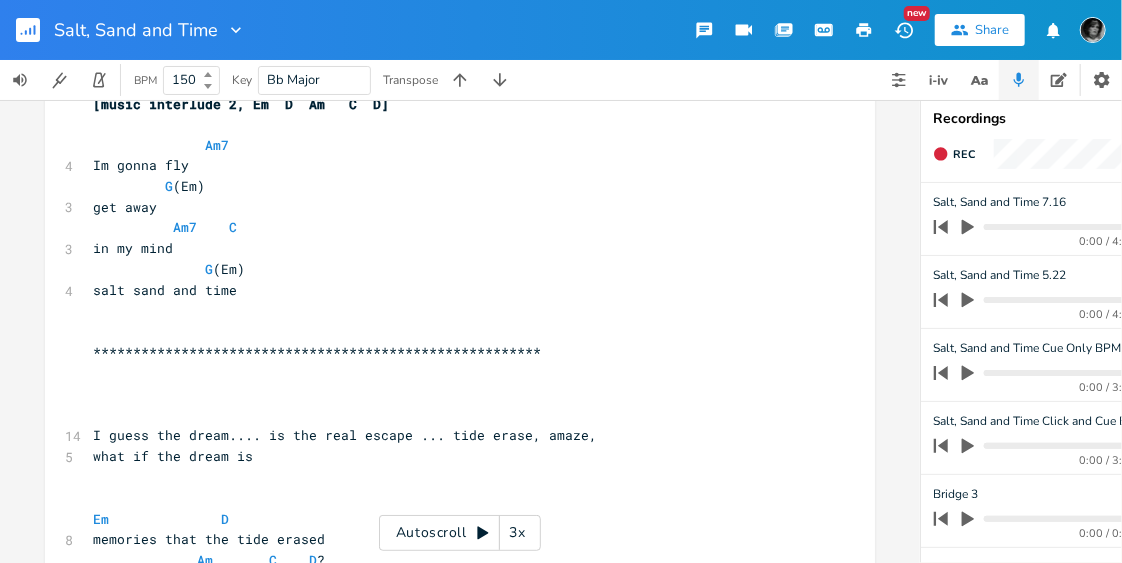 scroll, scrollTop: 1540, scrollLeft: 0, axis: vertical 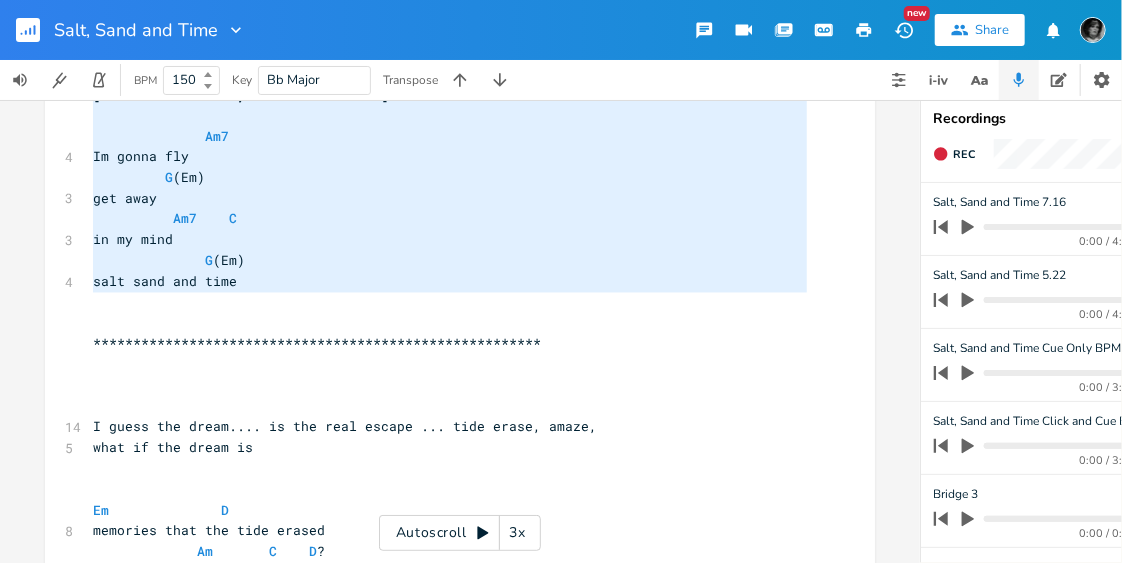 type on "Salt, Sand and Time
Capo 7 Half Step G C play with two-fingered g and alternate B1 and g3 like Angel of the Morning video 5/22
When I Play: switching to c too soon in chorus. two measures Am,  C one time hold out.
[Verse 1]
G
another full moon drifting past
C
sand sifting through the hourglass
G
watching summer fade to grey
C
keep getting old along the way
G
just four walls and bills to pay [Bass comes in, cymbal swell]
[Chorus]
Am7
I could fly ....
G
get away
Am7     C
someday i'll find
G
salt sand and time
[Verse 2]
G
if i could
G
taste salt on an ocean breeze    "Taste" on 1
C
hear the wild waves sing out to me
then i would
G
be ok for one more day   "Be" on 1
C
free this solemn soul from its cage
G
drift til just the stars remain
[Chorus 2]
Am7
Then I could fly
G..." 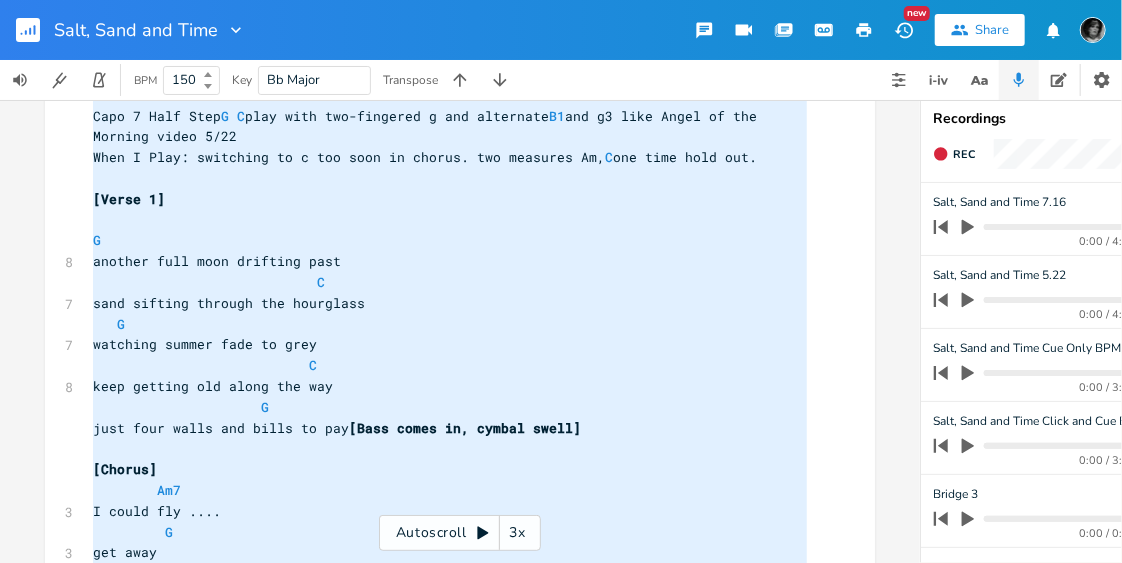 drag, startPoint x: 325, startPoint y: 305, endPoint x: 71, endPoint y: -24, distance: 415.64047 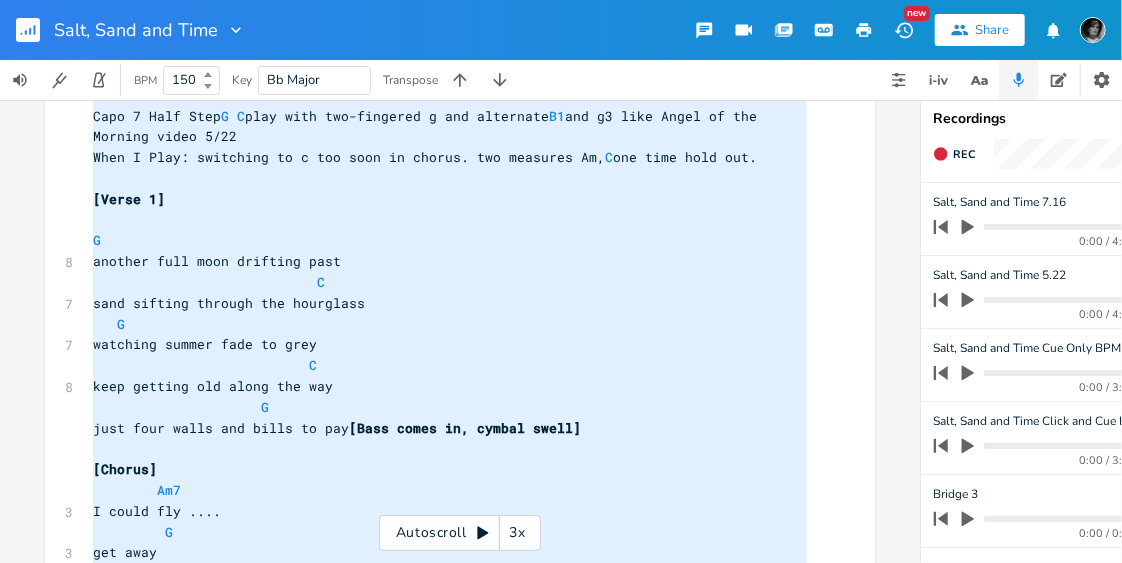 click 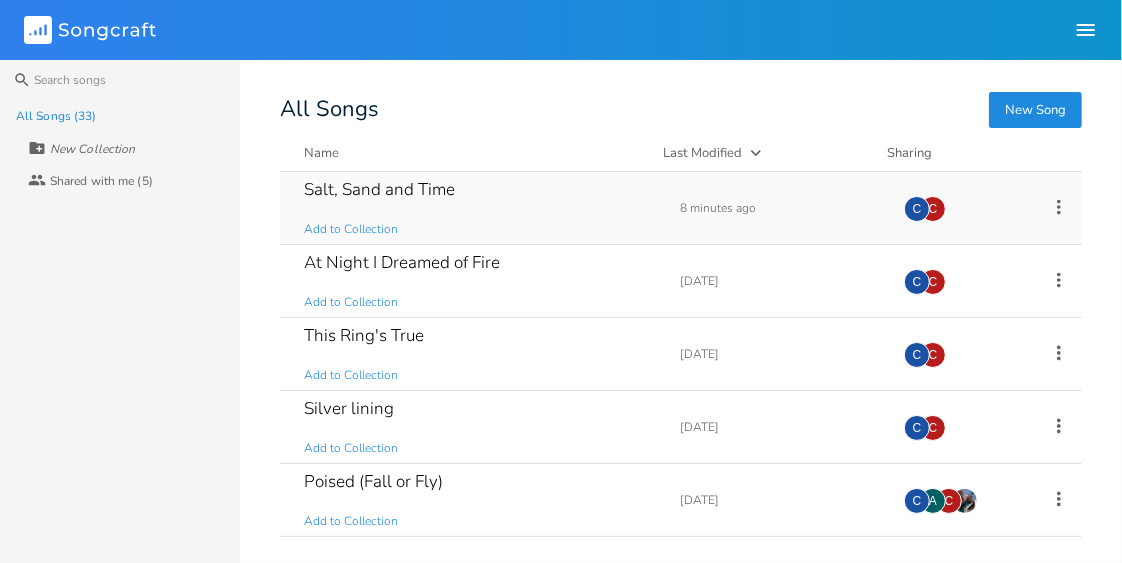 click on "Salt, Sand and Time" at bounding box center (379, 189) 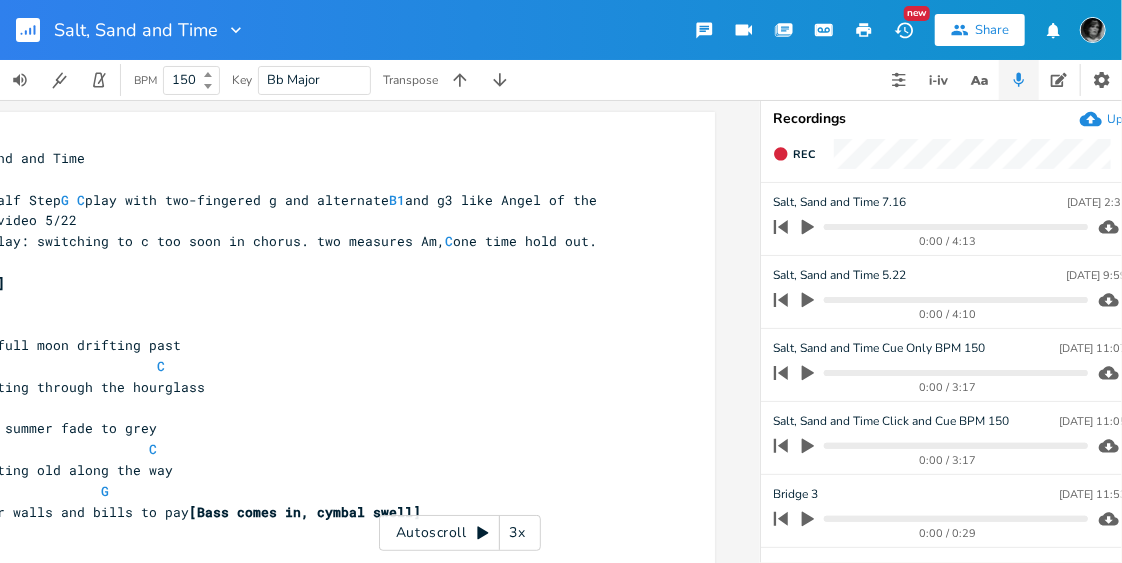 scroll, scrollTop: 0, scrollLeft: 198, axis: horizontal 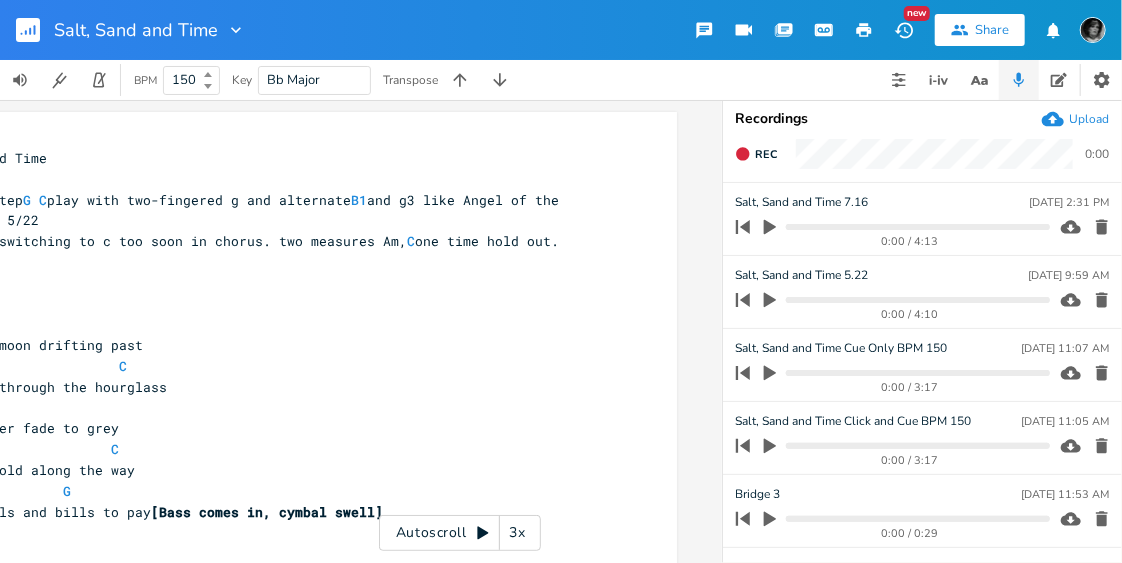 click 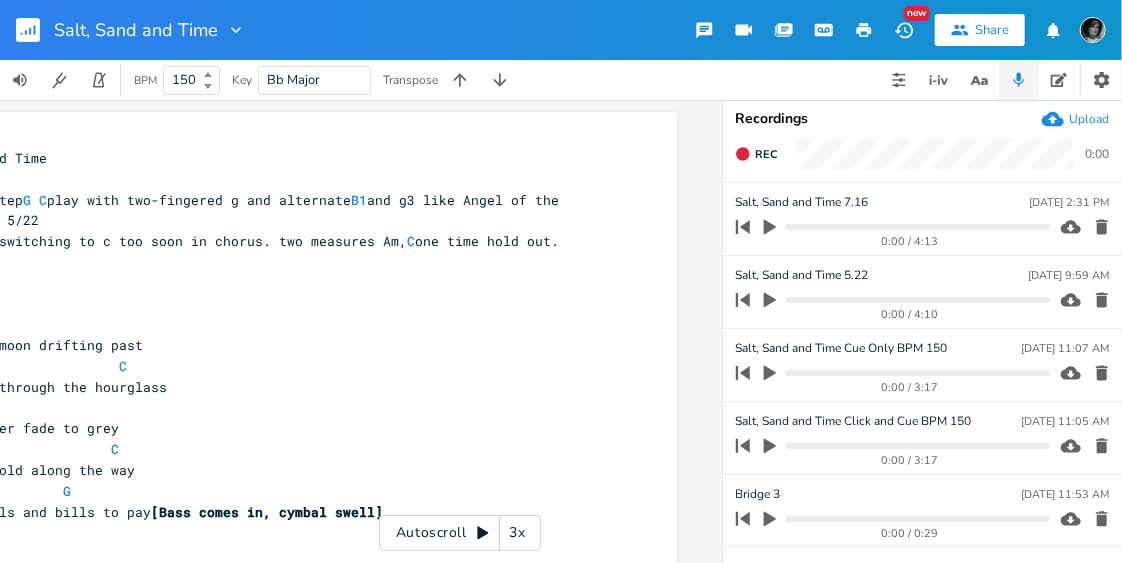 click 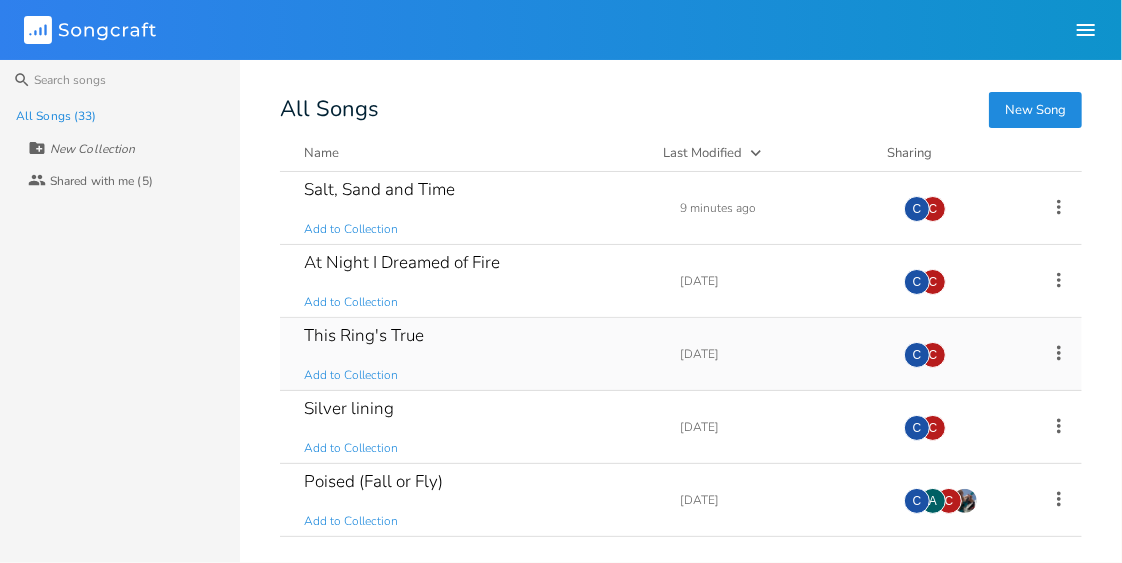 click on "This Ring's True" at bounding box center [364, 335] 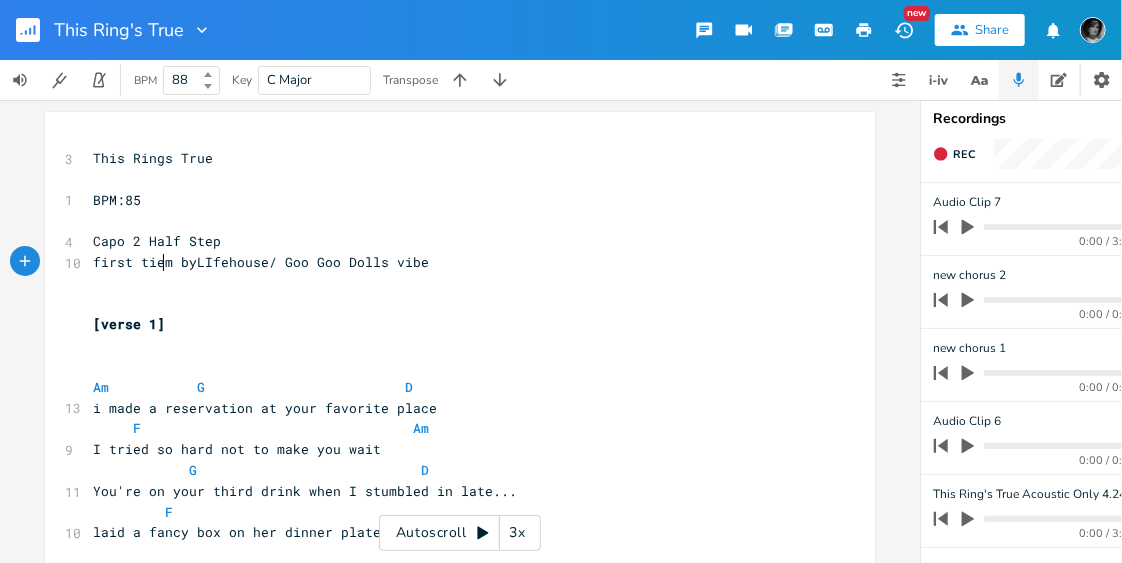 click on "first tiem byLIfehouse/ Goo Goo Dolls vibe" at bounding box center (261, 262) 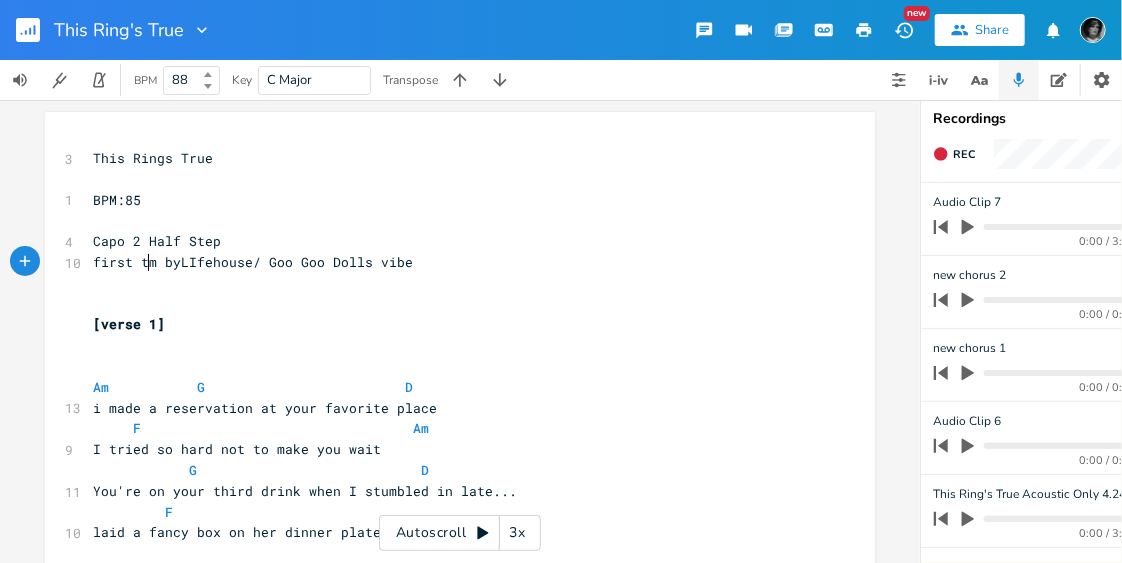 type on "i" 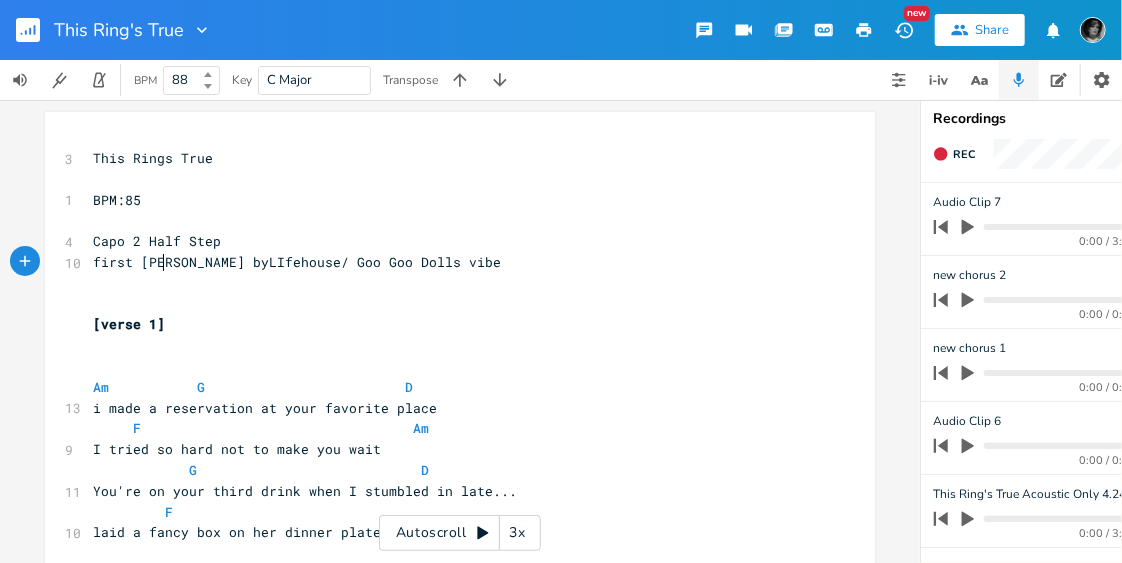 click on "first [PERSON_NAME] byLIfehouse/ Goo Goo Dolls vibe" at bounding box center [297, 262] 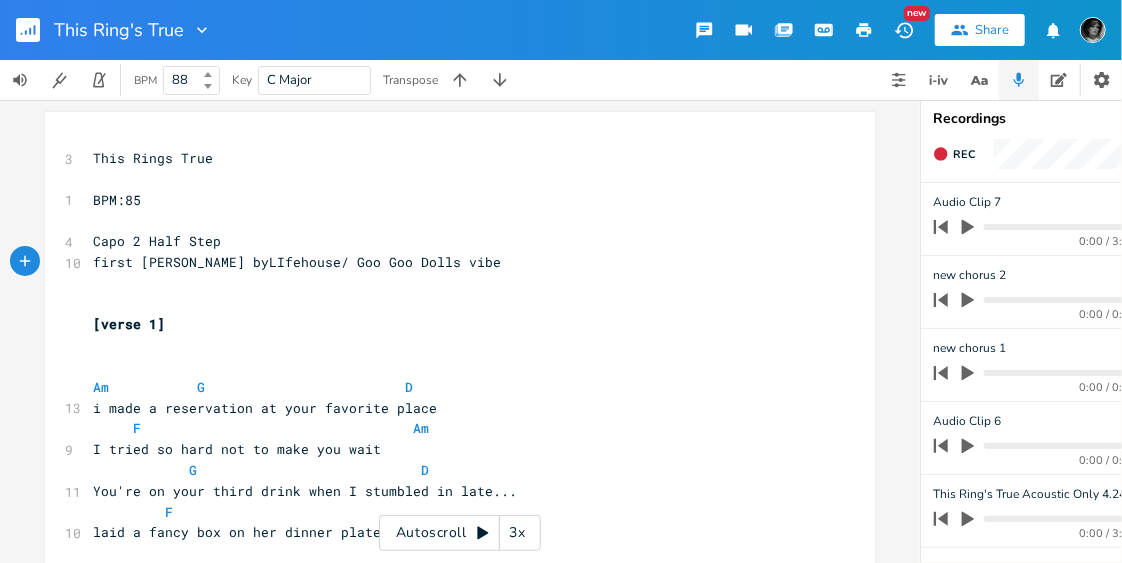 type on "e" 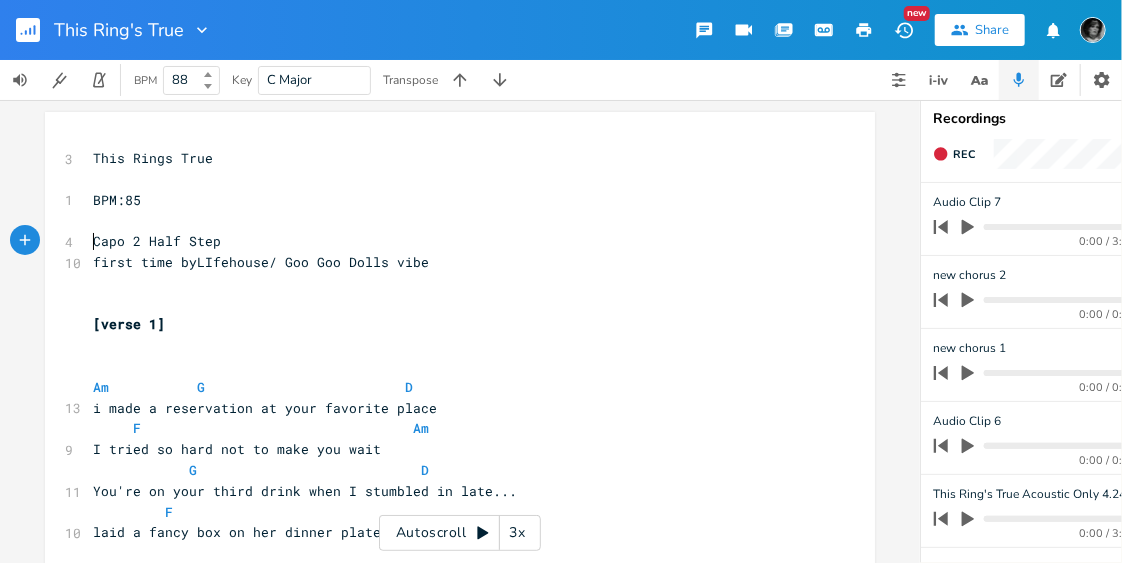 click on "Capo 2 Half Step" at bounding box center [157, 241] 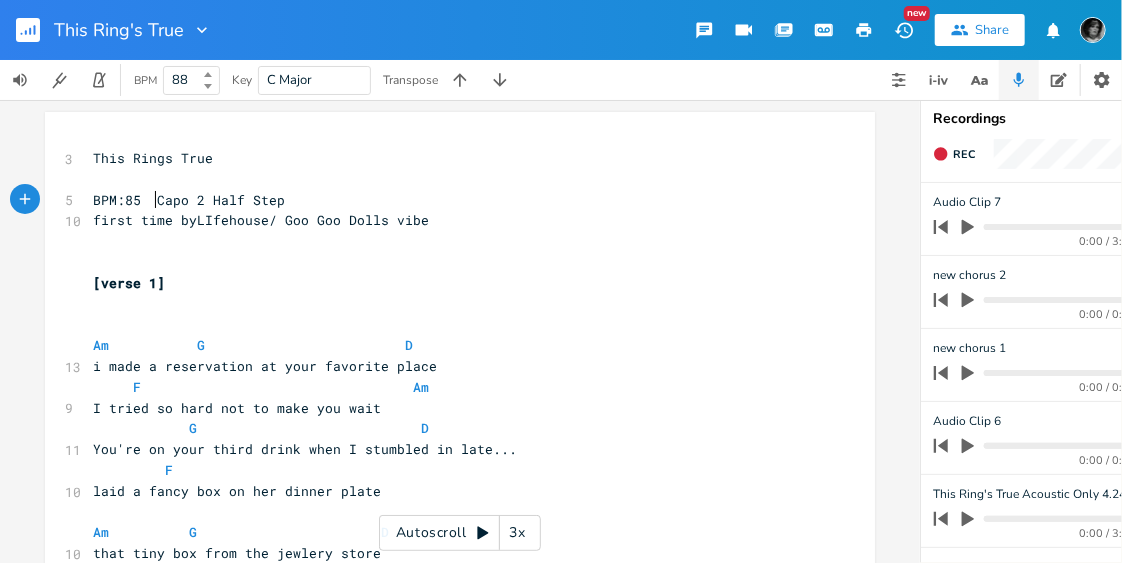 scroll, scrollTop: 0, scrollLeft: 8, axis: horizontal 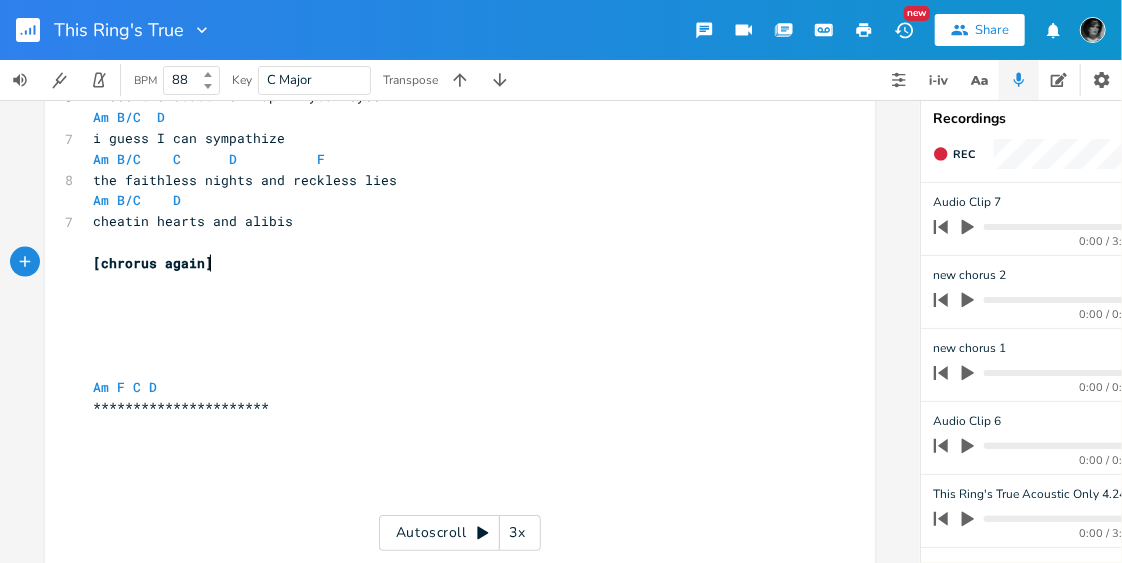 click on "[chrorus again]" at bounding box center (450, 263) 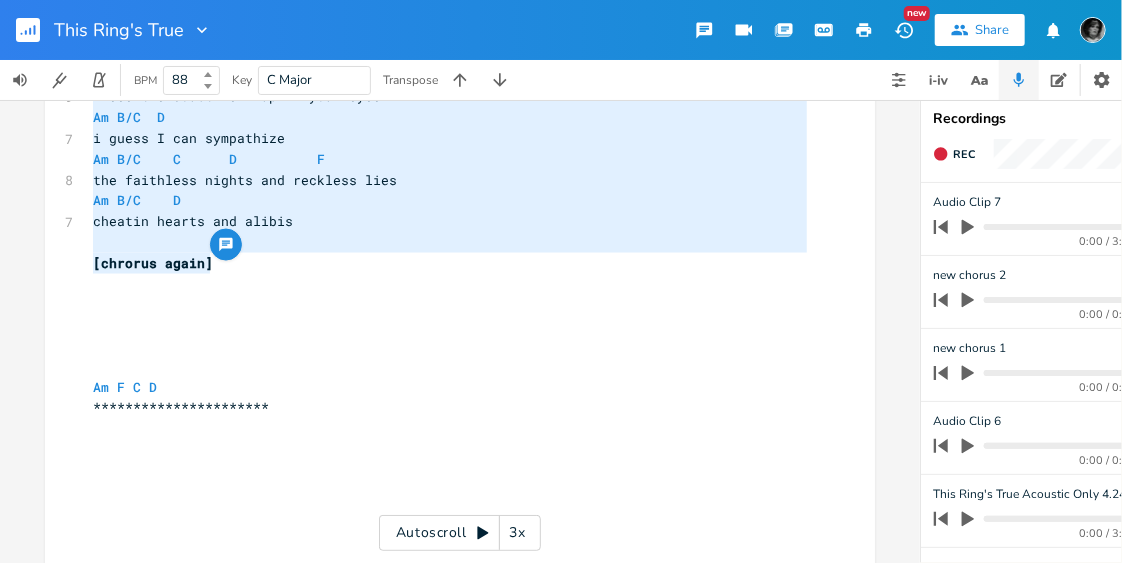 scroll, scrollTop: 0, scrollLeft: 0, axis: both 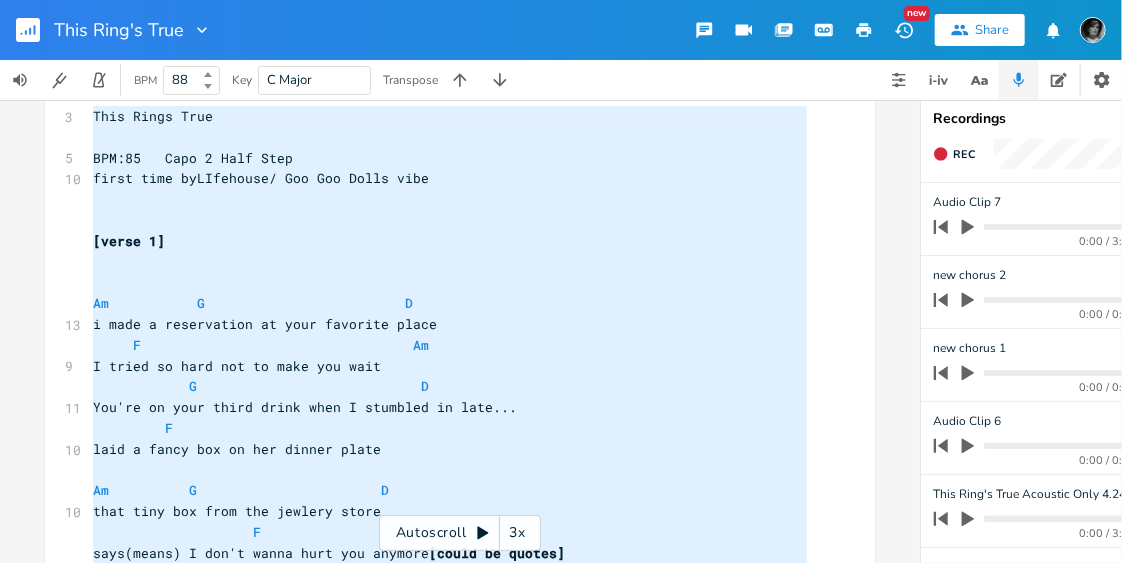 drag, startPoint x: 213, startPoint y: 265, endPoint x: 58, endPoint y: -26, distance: 329.70593 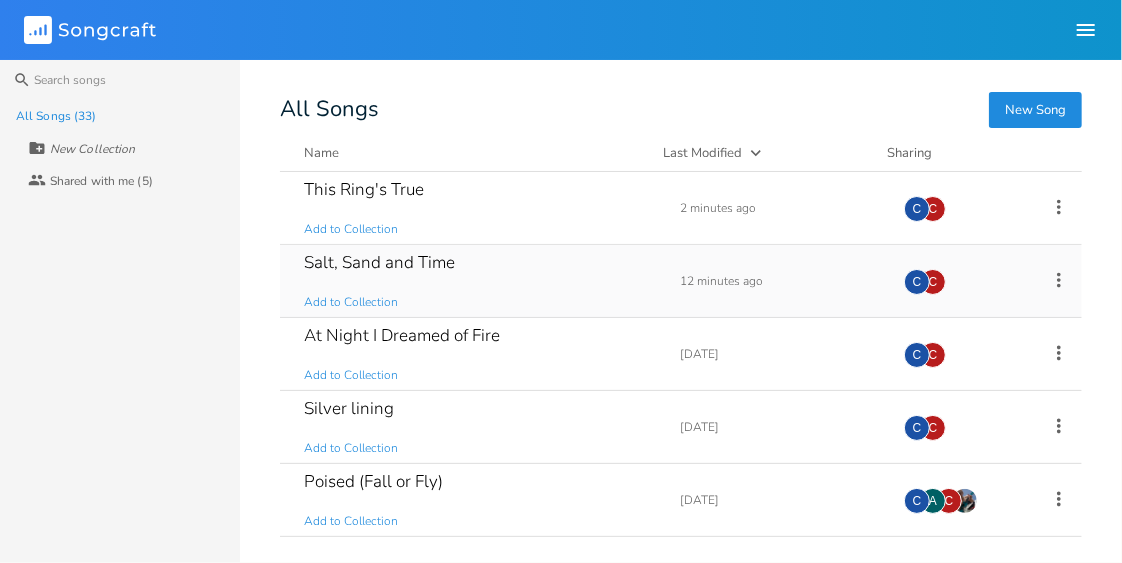 click on "Salt, Sand and Time" at bounding box center (379, 262) 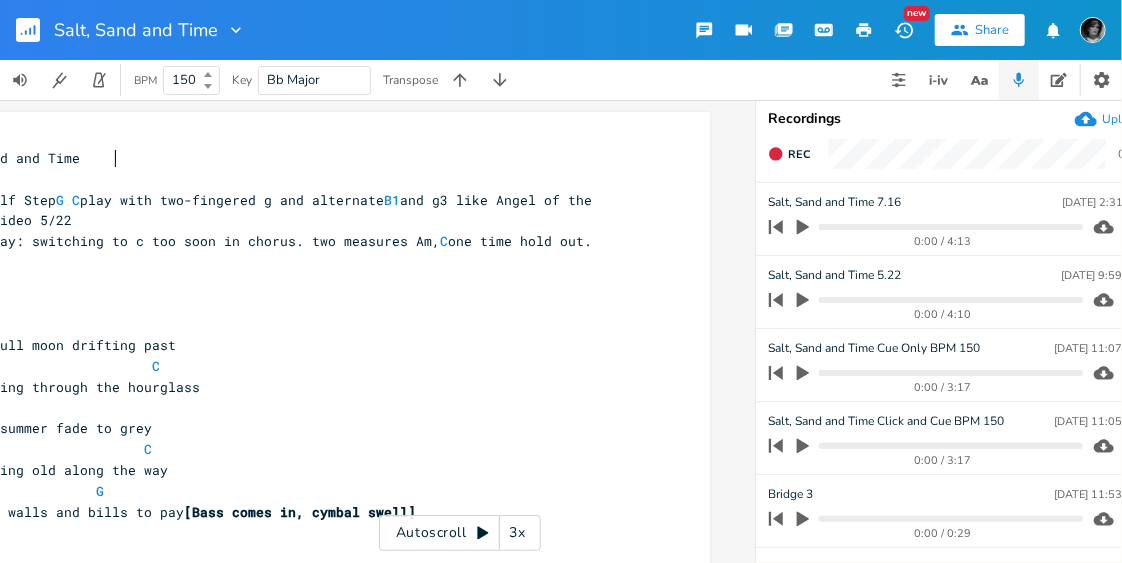 scroll, scrollTop: 0, scrollLeft: 198, axis: horizontal 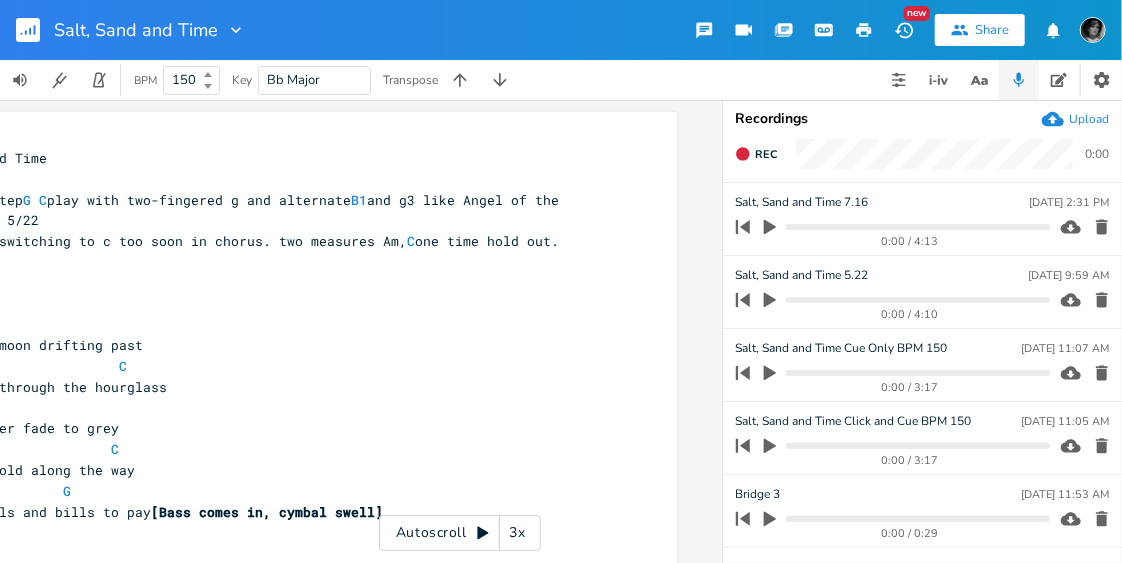 click 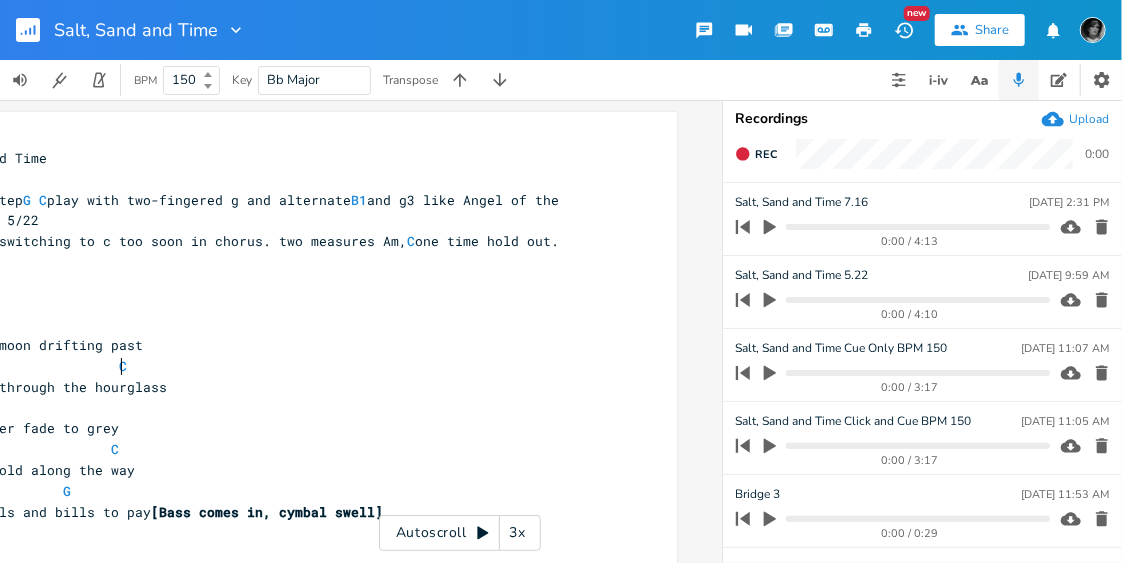 click on "C" at bounding box center [252, 366] 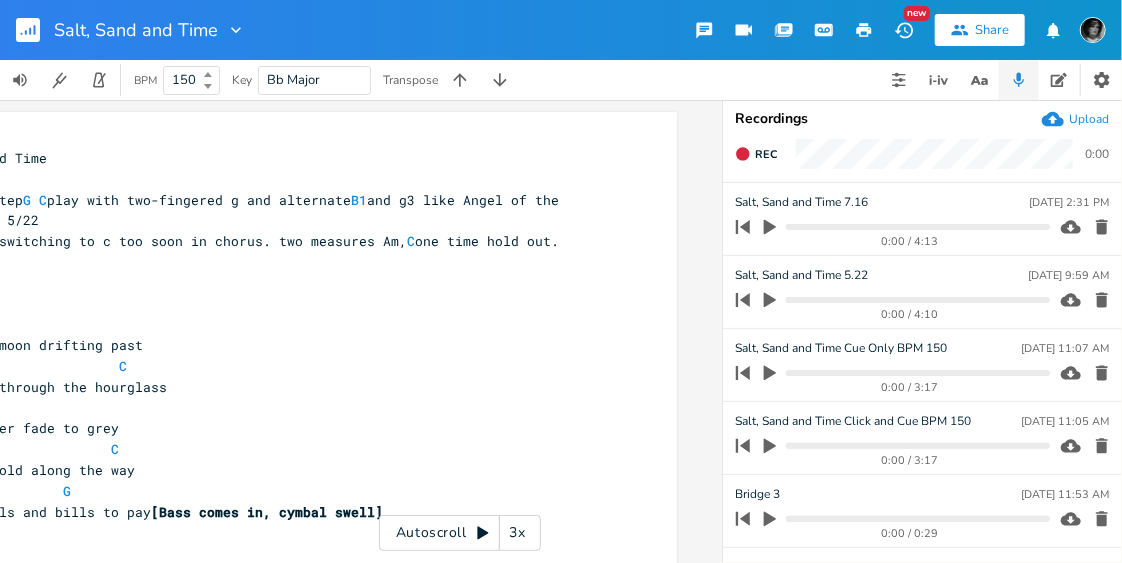 click 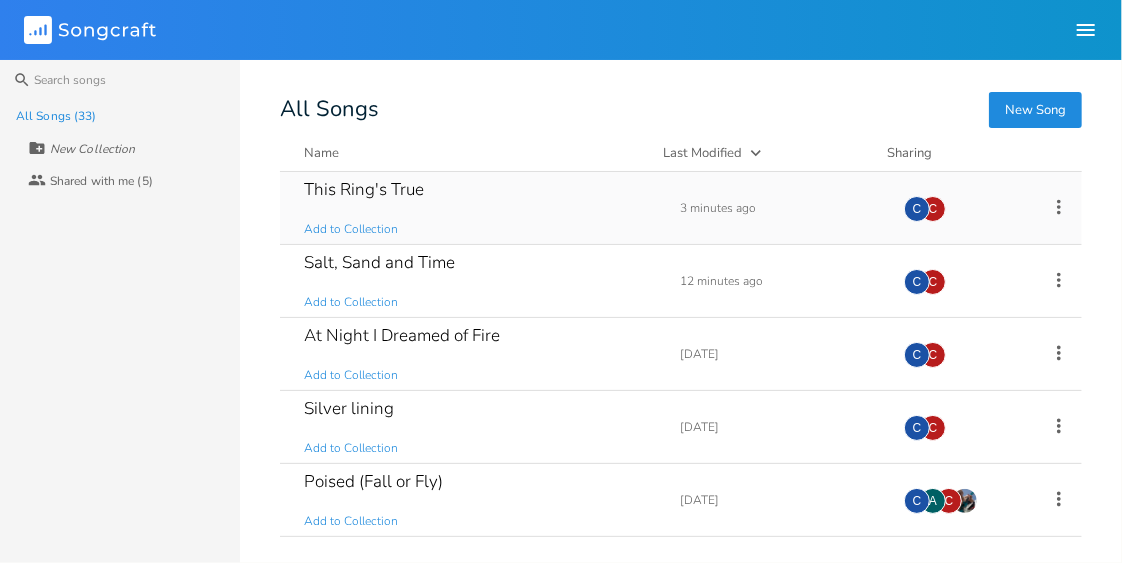 click on "This Ring's True" at bounding box center (364, 189) 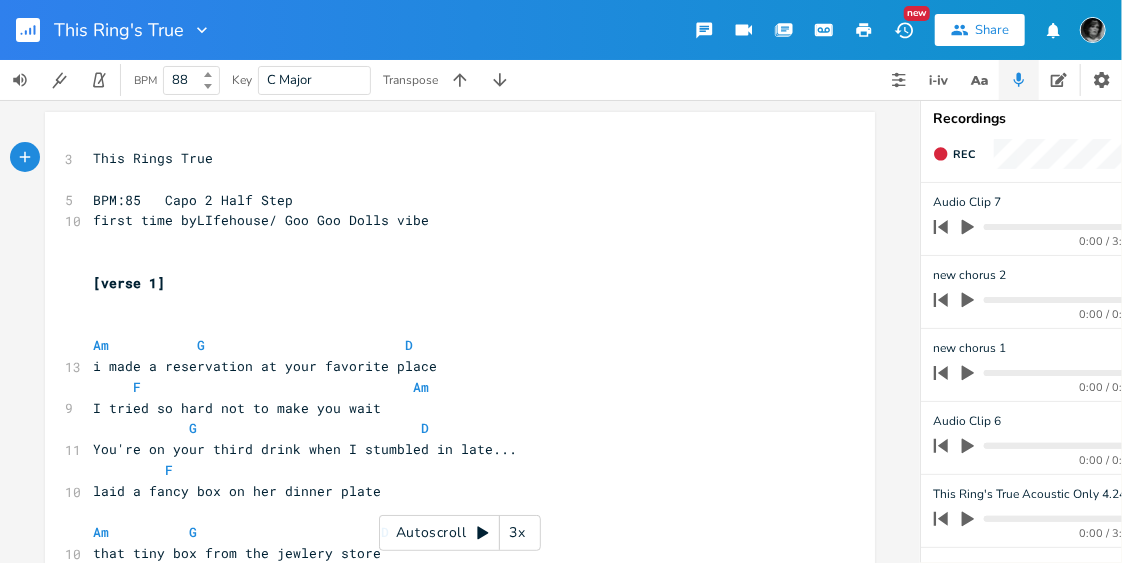 scroll, scrollTop: 0, scrollLeft: 198, axis: horizontal 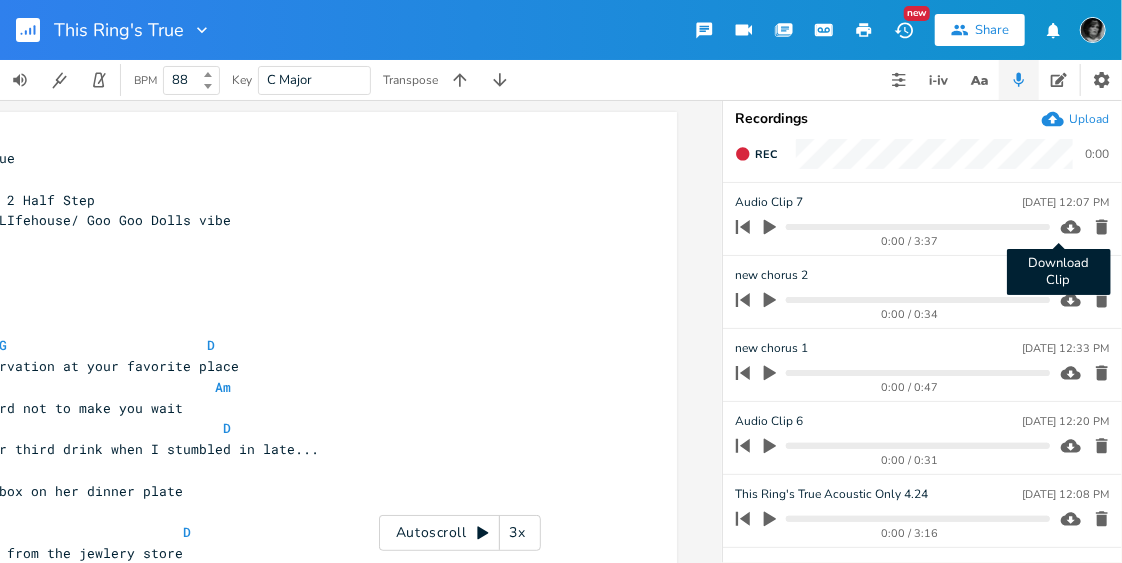 click 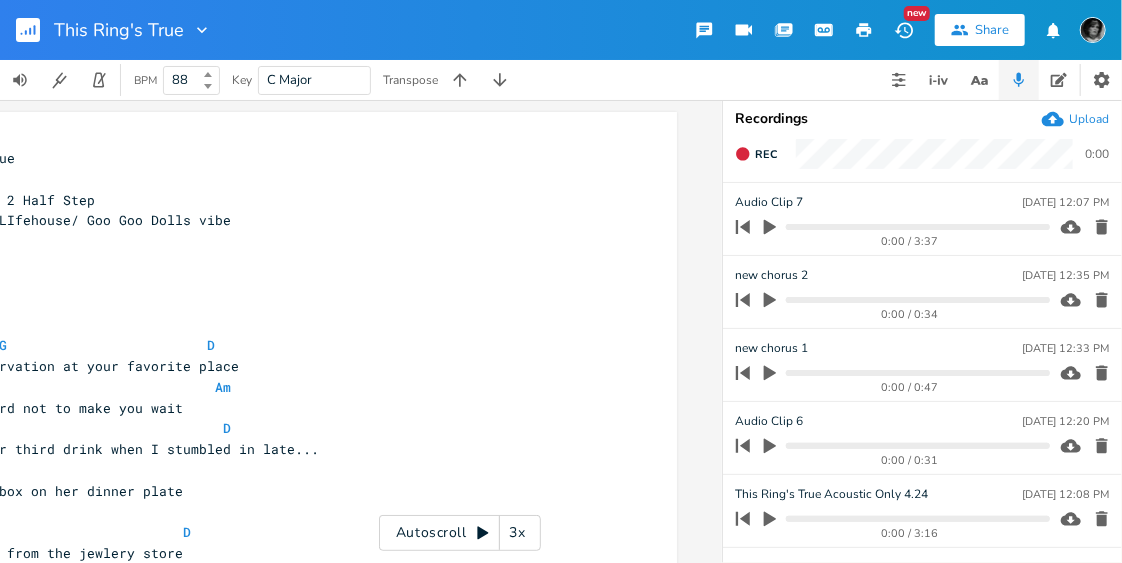 click 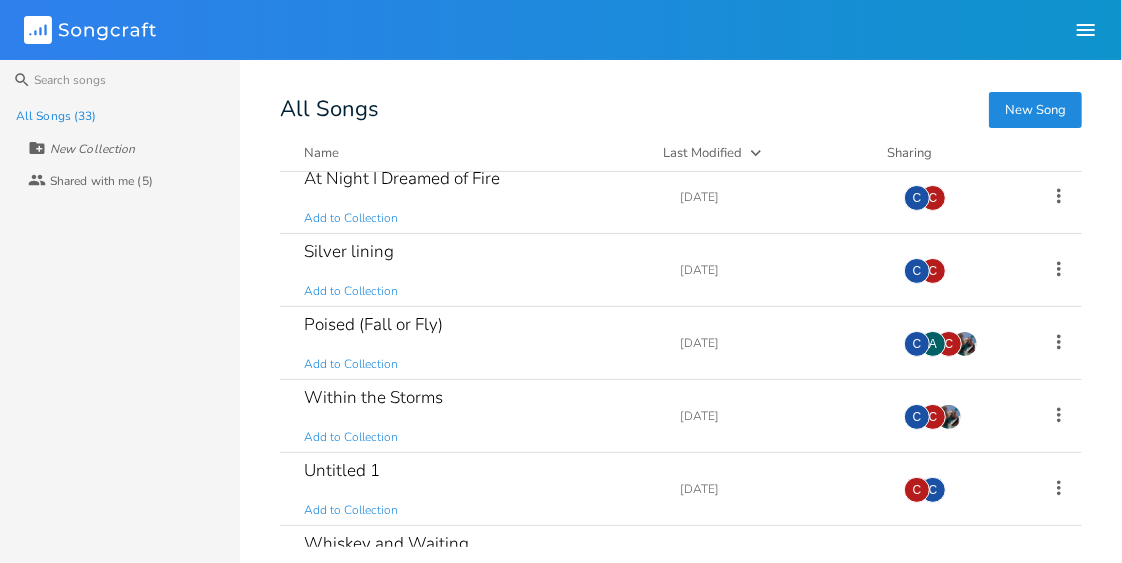 scroll, scrollTop: 161, scrollLeft: 0, axis: vertical 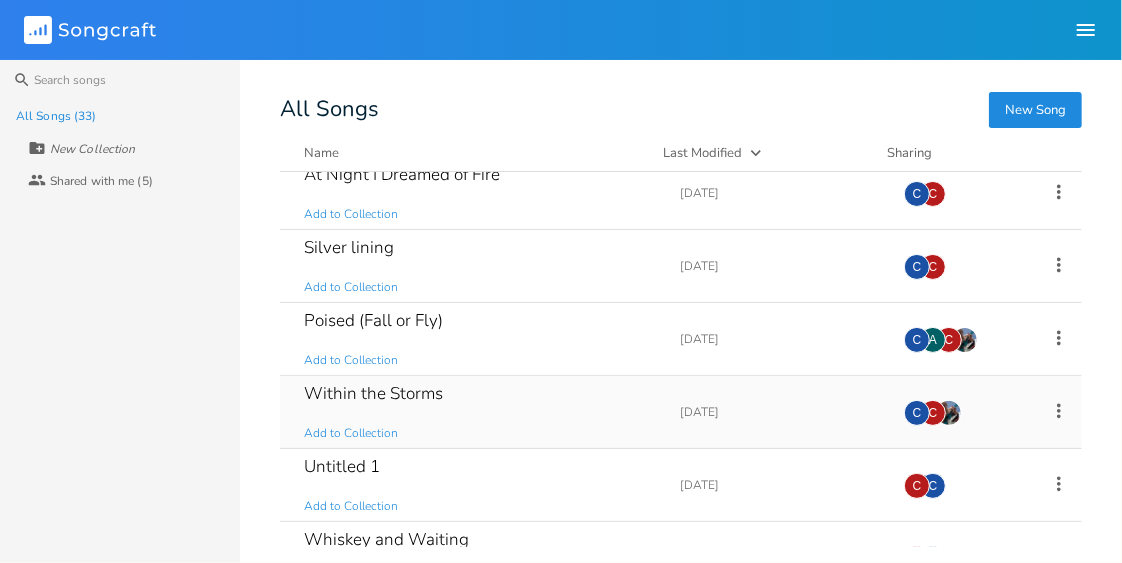 click on "Within the Storms" at bounding box center (373, 393) 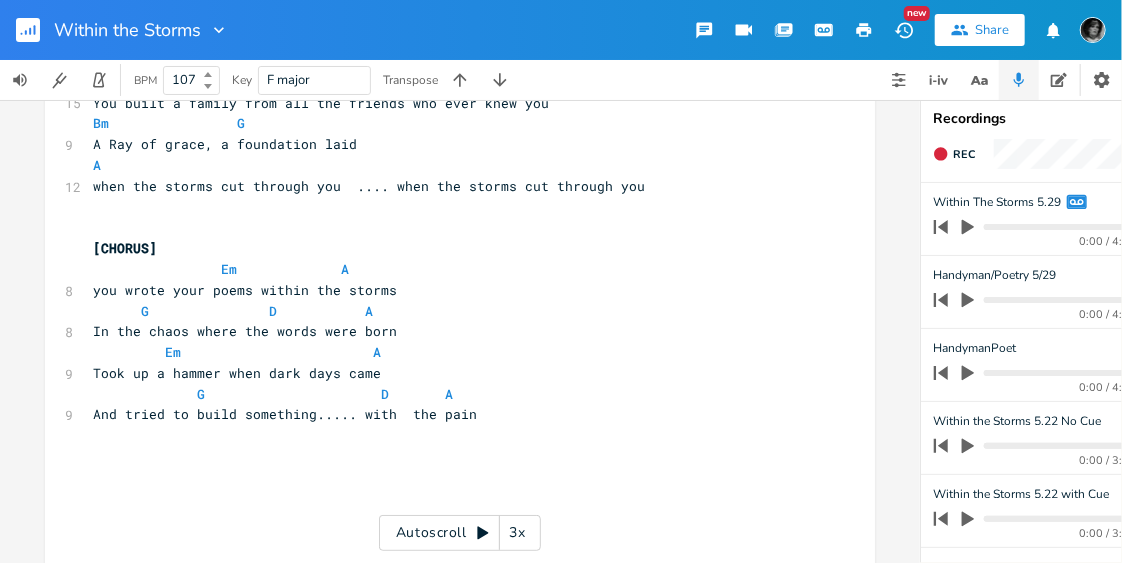 scroll, scrollTop: 1921, scrollLeft: 0, axis: vertical 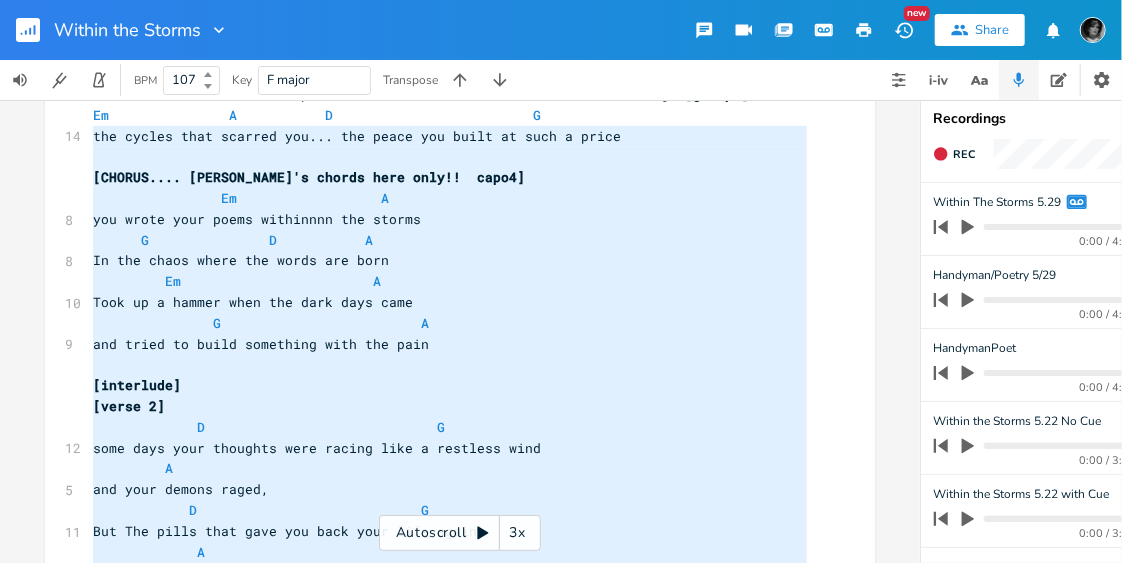 type on "Handyman/Poet (Within the Storm)
Written by [PERSON_NAME] and [PERSON_NAME]
107 BPM, KEY OF  F, CAPO 4 (Half Step)
Strumming: T(thumb) P M R   M P M
[Intro]
Picking
D G A G
D G A Em
[verse 1]
D                         G
You spent a long time looking at the stars that night
A                      Em
as the universe turned
D               G
quite hours of breath and light
Em                 A
Til lightning burned
D                      G
within the thunder you found a way
A                Em
for the [MEDICAL_DATA] to sing
D                         G
then the crash would come and the darker days
Em              A
colored everything
[PRECHORUS  Michelles chords]
Em                      A           D                       G
A life in search... of compromise... sweet freedom from the lows and highs [go up!]
Em               A           D                         G
the cycles that scarred you... the peace you built at such..." 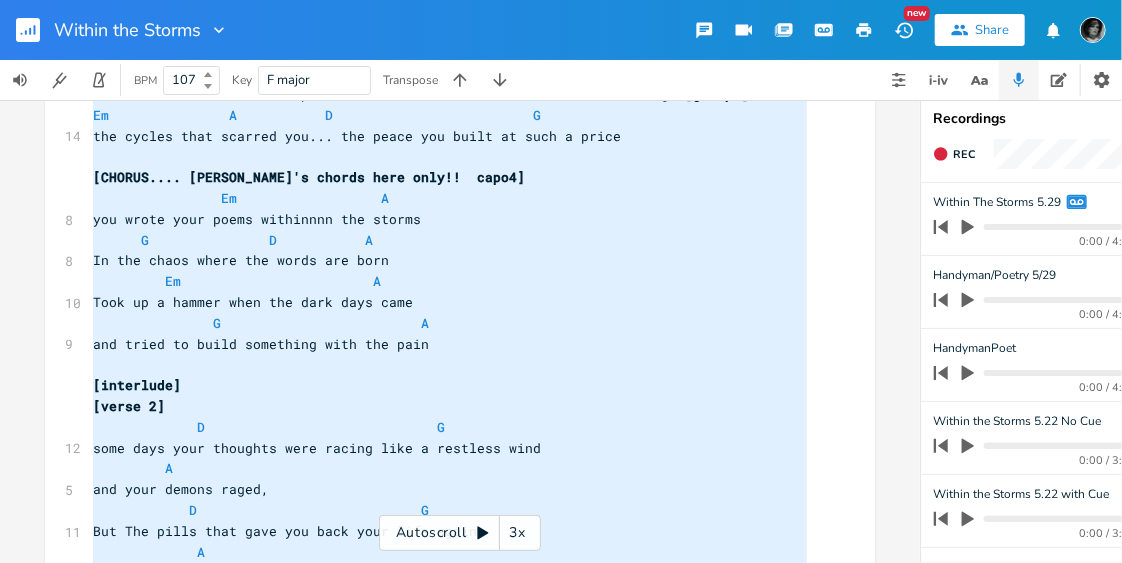 scroll, scrollTop: 0, scrollLeft: 0, axis: both 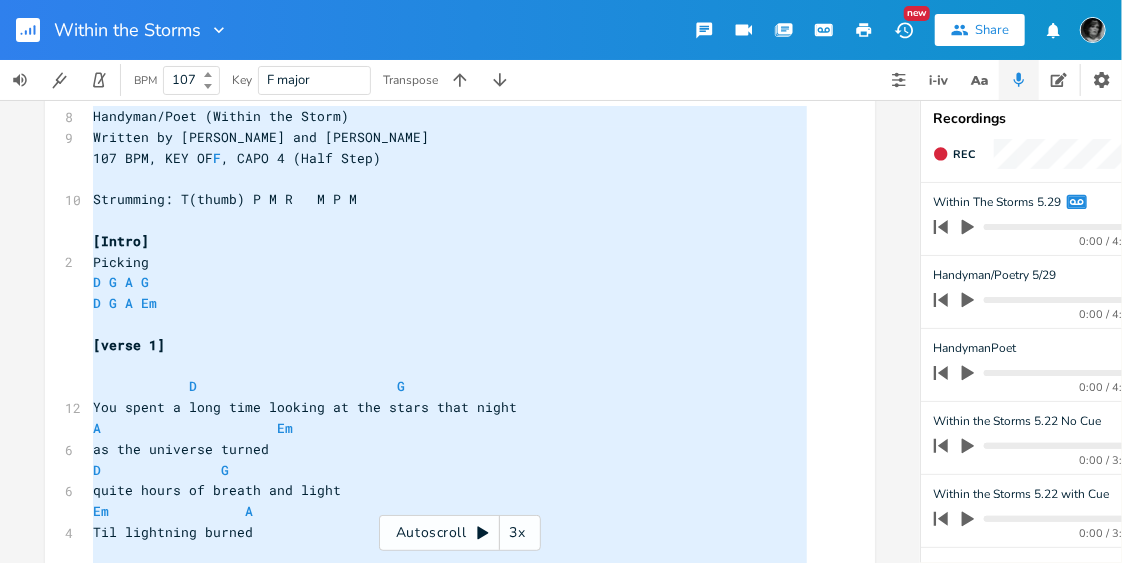 drag, startPoint x: 502, startPoint y: 352, endPoint x: 76, endPoint y: -78, distance: 605.29004 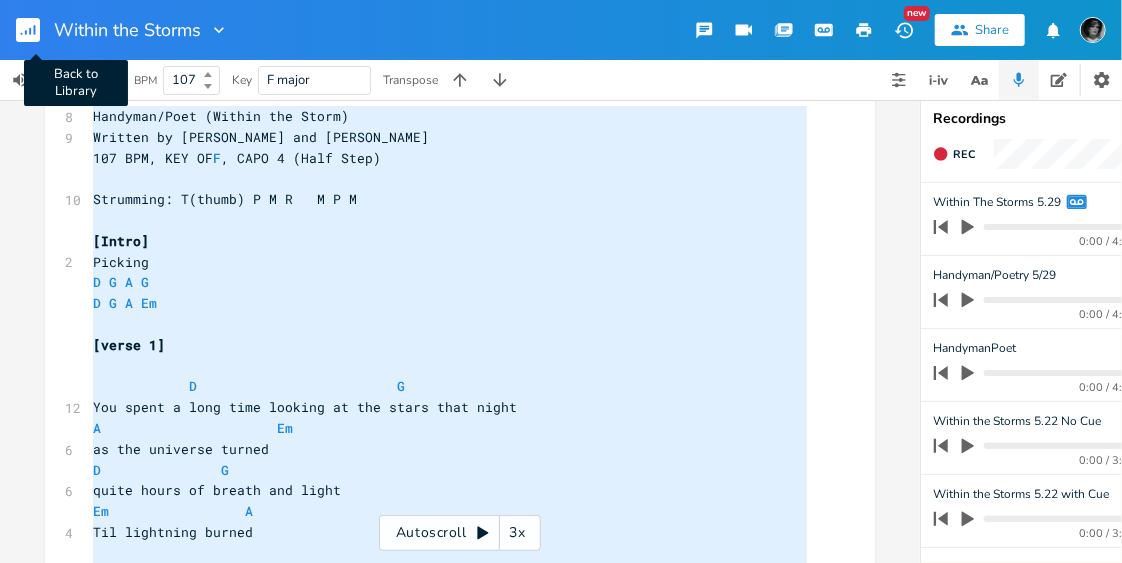 click 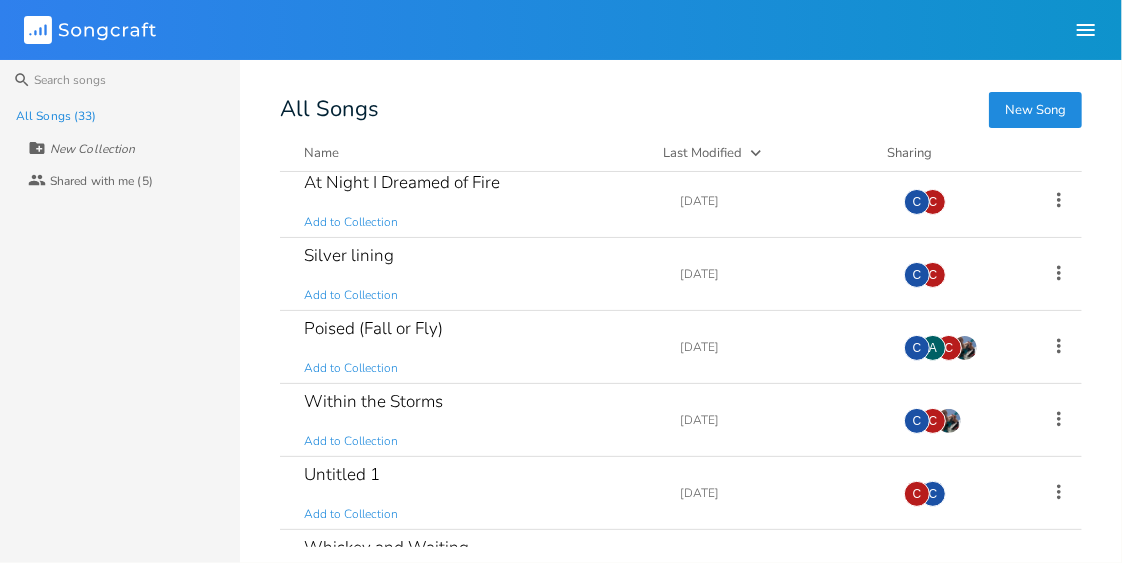 scroll, scrollTop: 164, scrollLeft: 0, axis: vertical 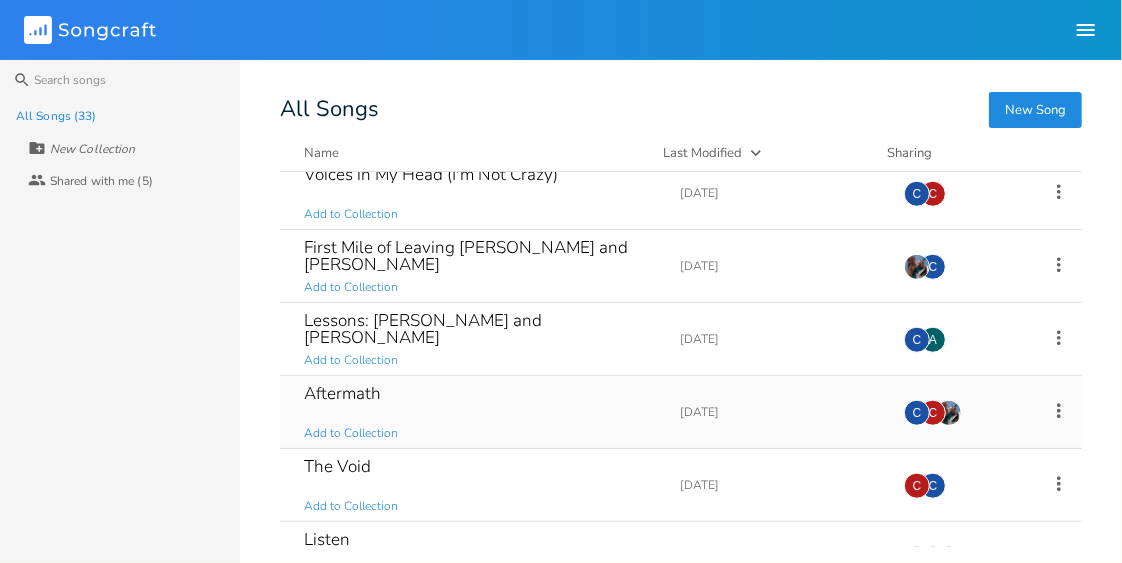 click on "Aftermath" at bounding box center [342, 393] 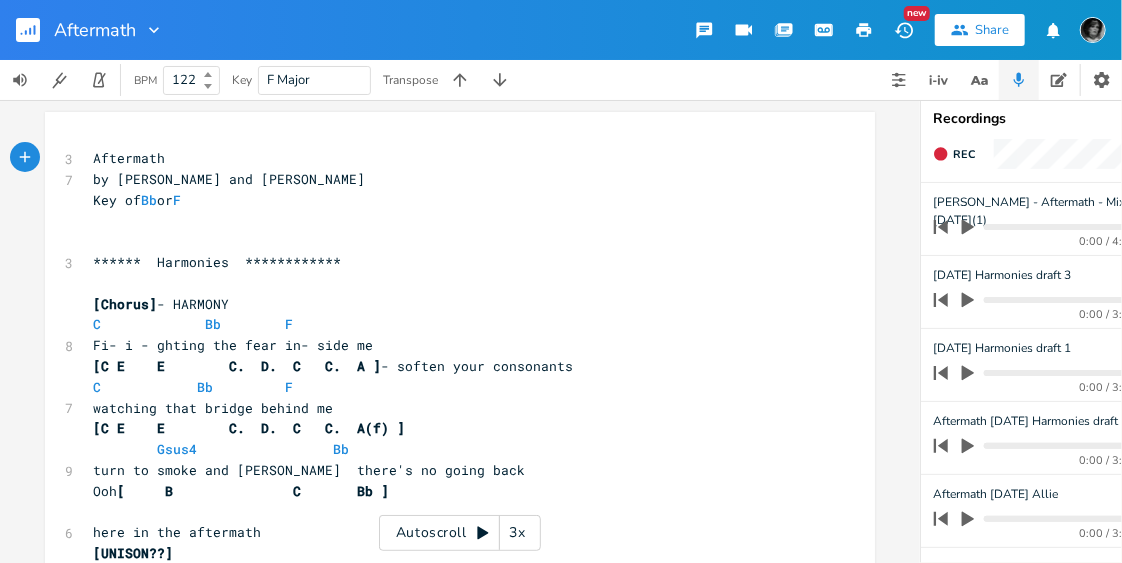 scroll, scrollTop: 0, scrollLeft: 198, axis: horizontal 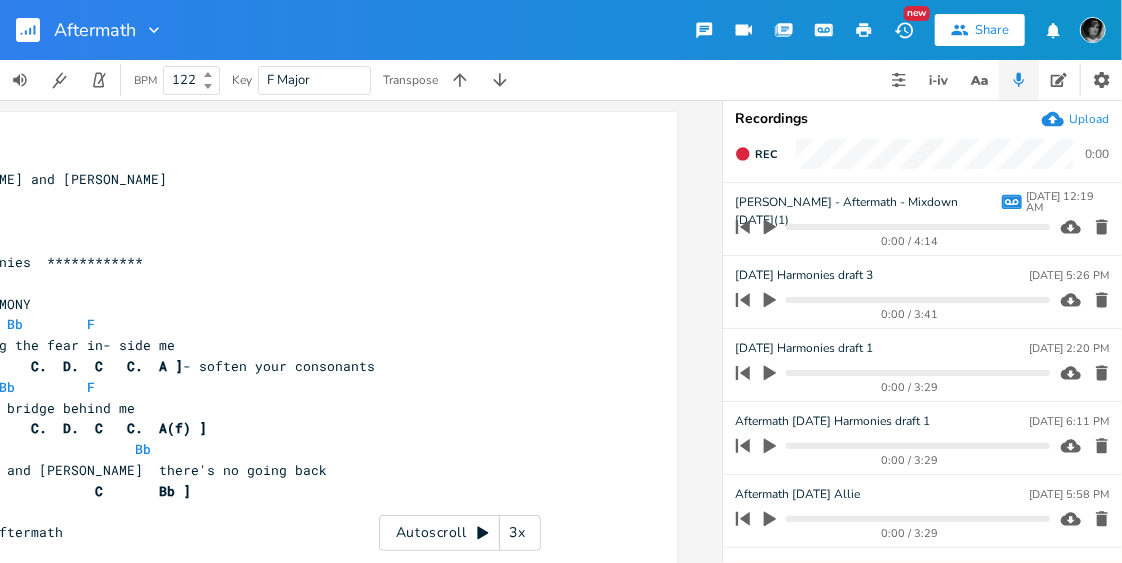 click 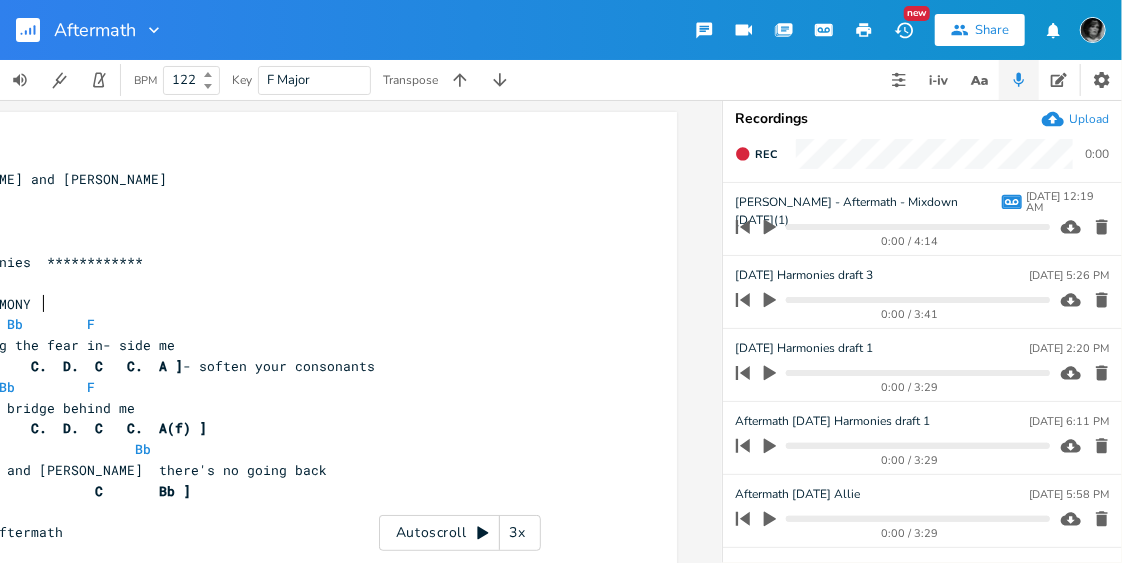 click on "[Chorus]   - HARMONY" at bounding box center [252, 304] 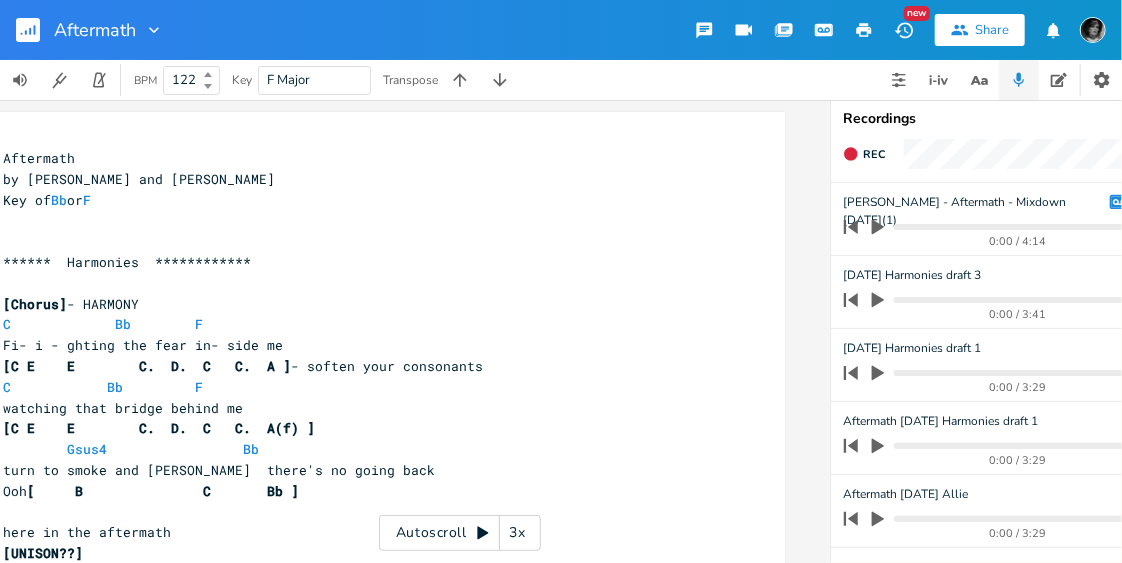 scroll, scrollTop: 0, scrollLeft: 0, axis: both 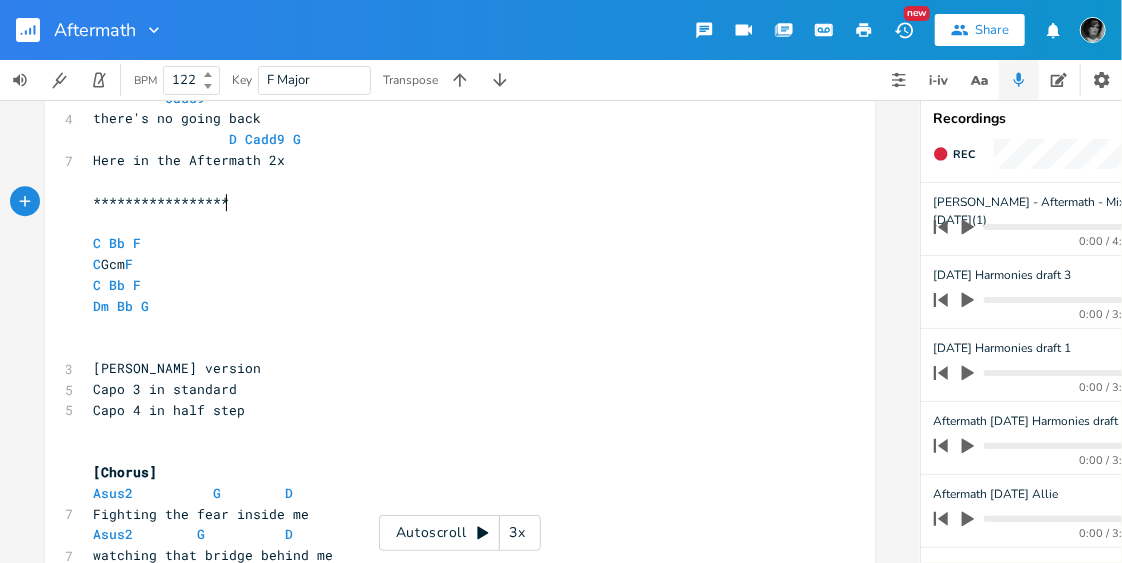 click on "**********" at bounding box center (450, 202) 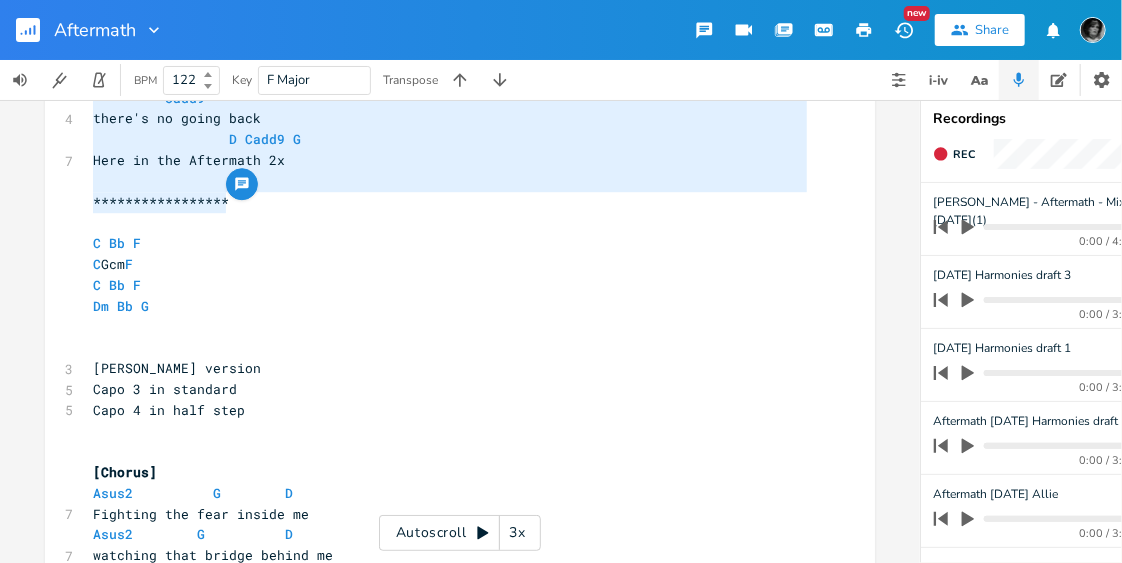 scroll, scrollTop: 0, scrollLeft: 0, axis: both 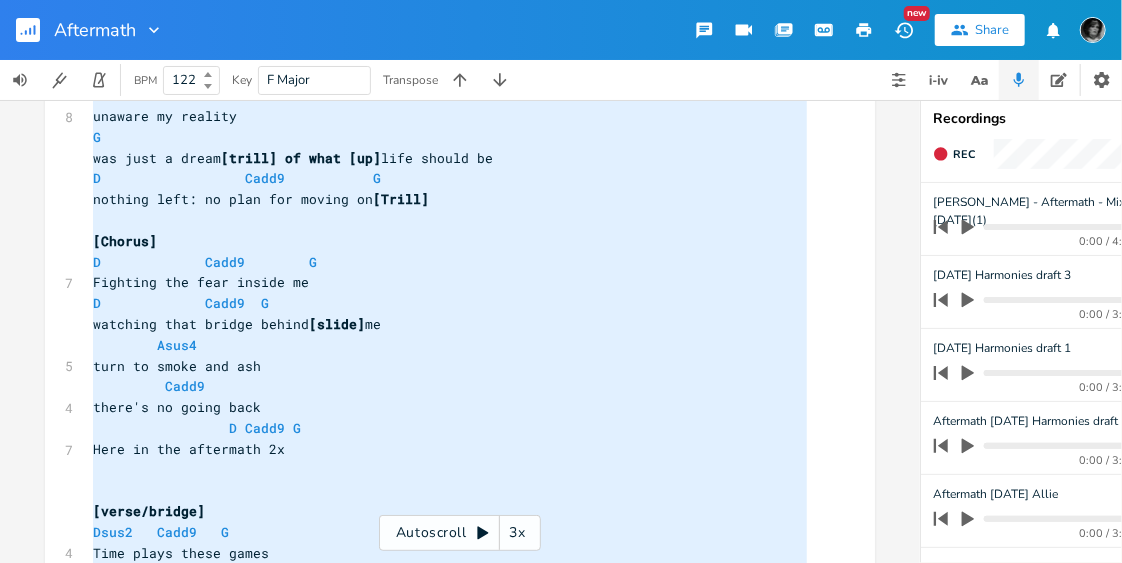 type on "**********" 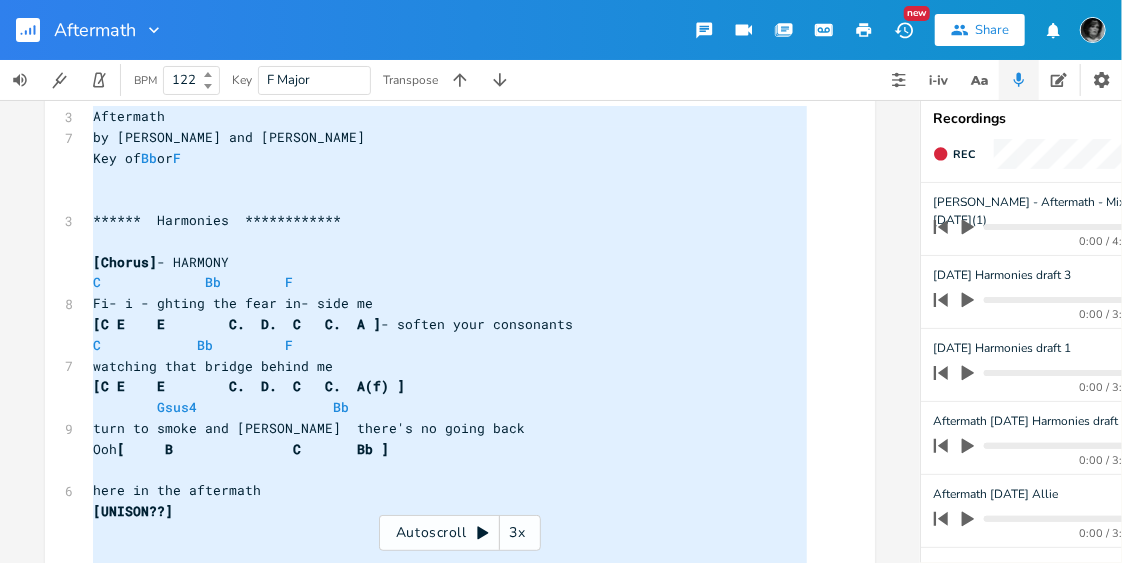 drag, startPoint x: 224, startPoint y: 200, endPoint x: 67, endPoint y: -73, distance: 314.92538 